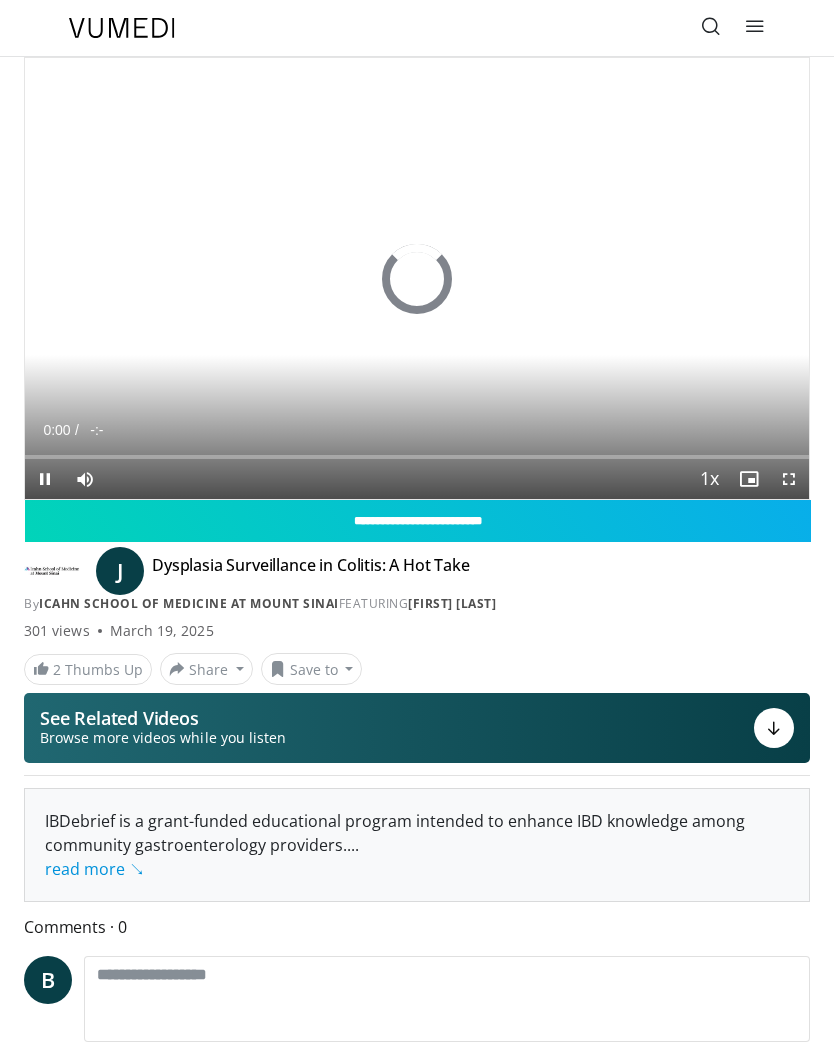 scroll, scrollTop: 0, scrollLeft: 0, axis: both 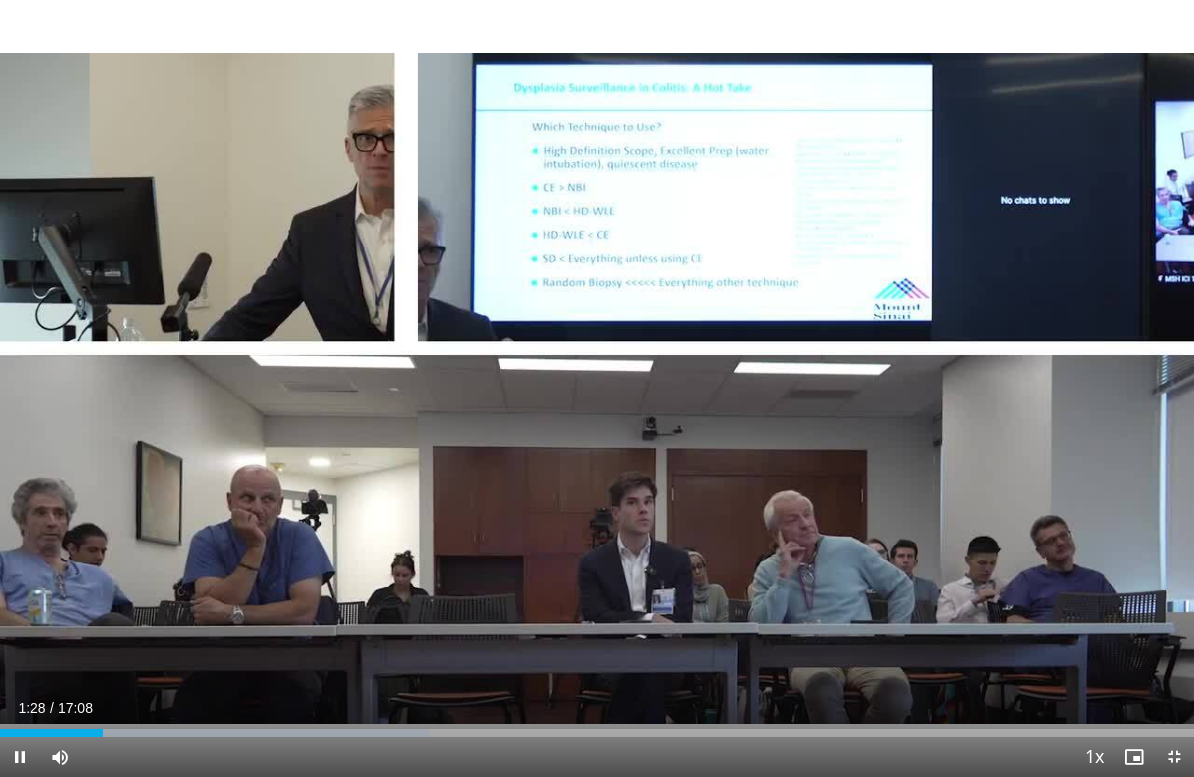 click on "10 seconds
Tap to unmute" at bounding box center (597, 388) 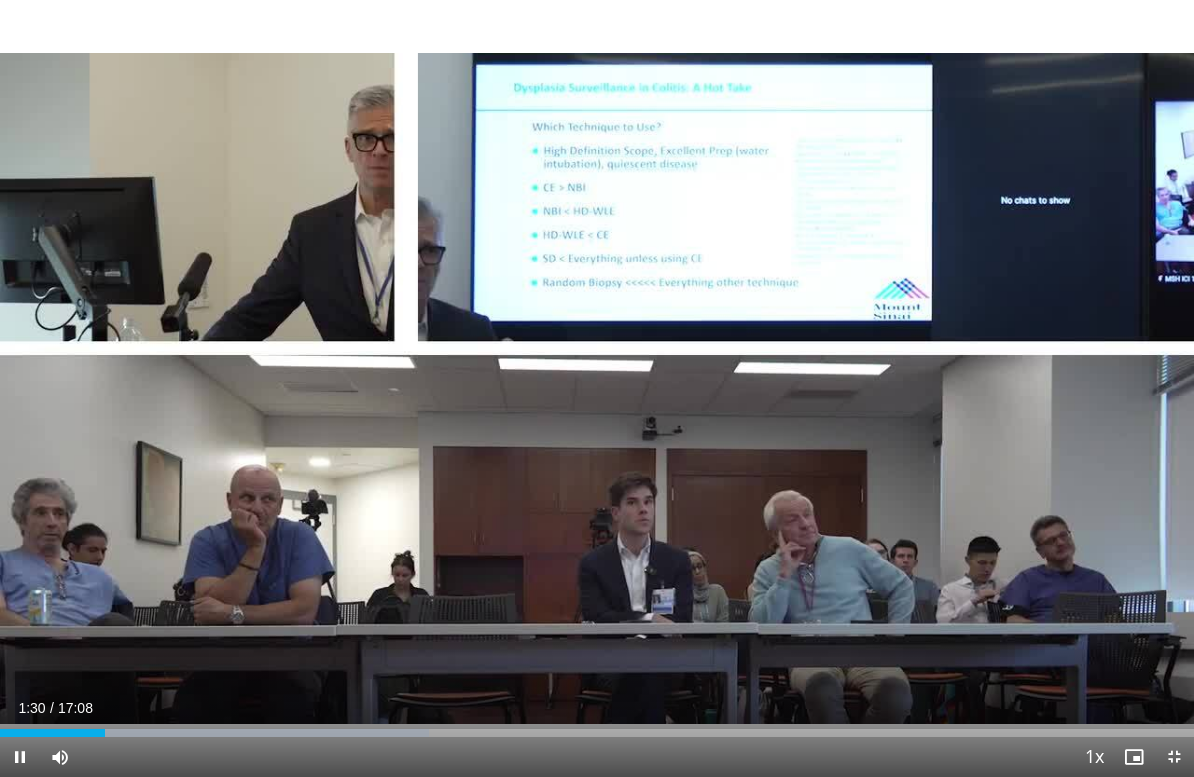 click on "10 seconds
Tap to unmute" at bounding box center [597, 388] 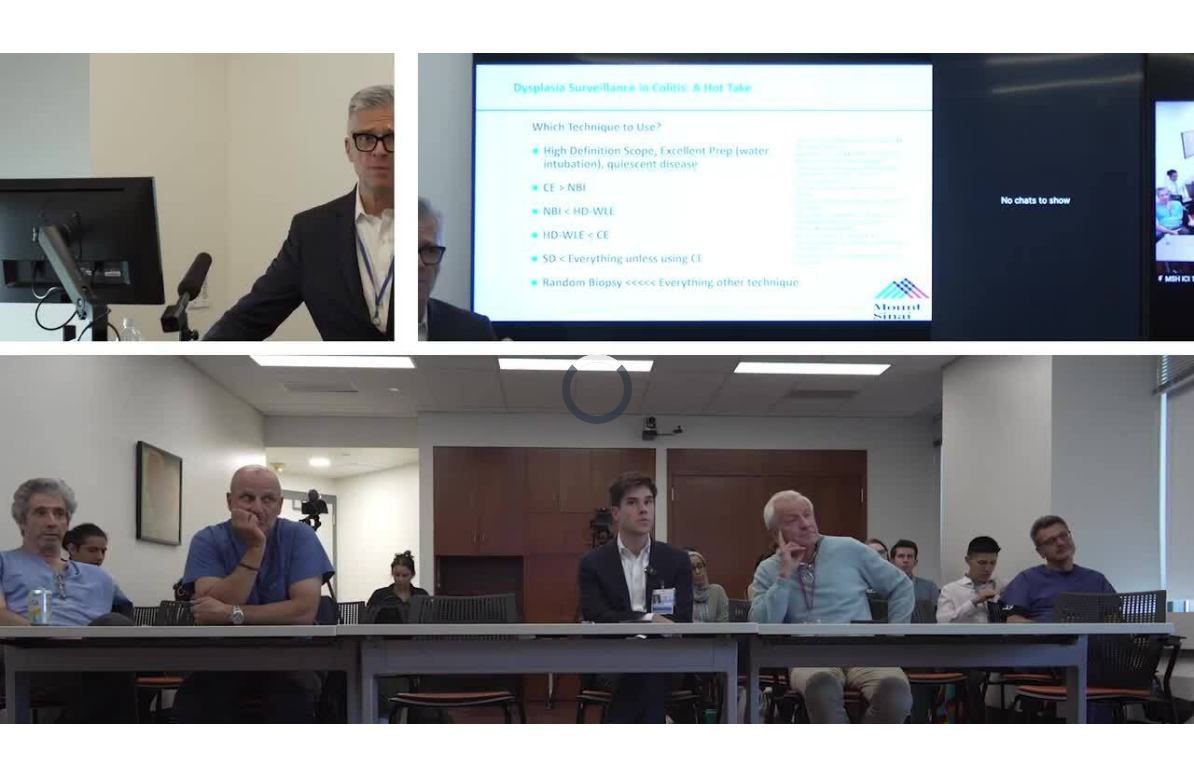 click on "10 seconds
Tap to unmute" at bounding box center (597, 388) 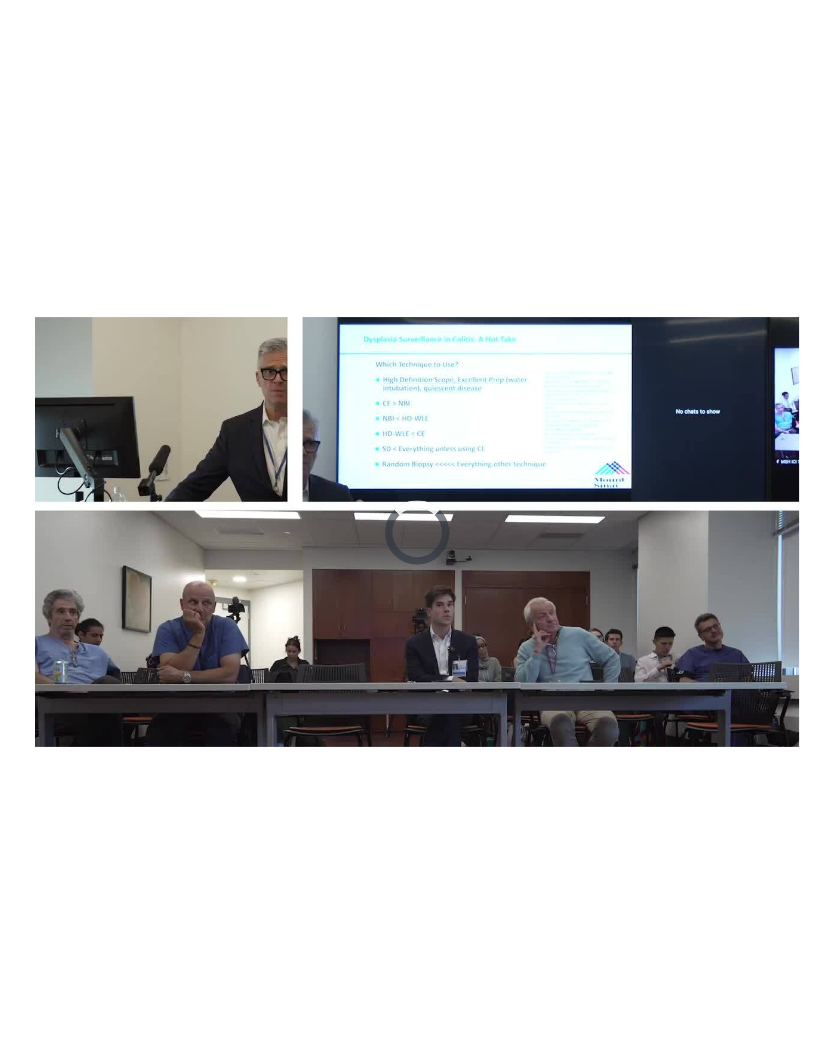 scroll, scrollTop: 177, scrollLeft: 0, axis: vertical 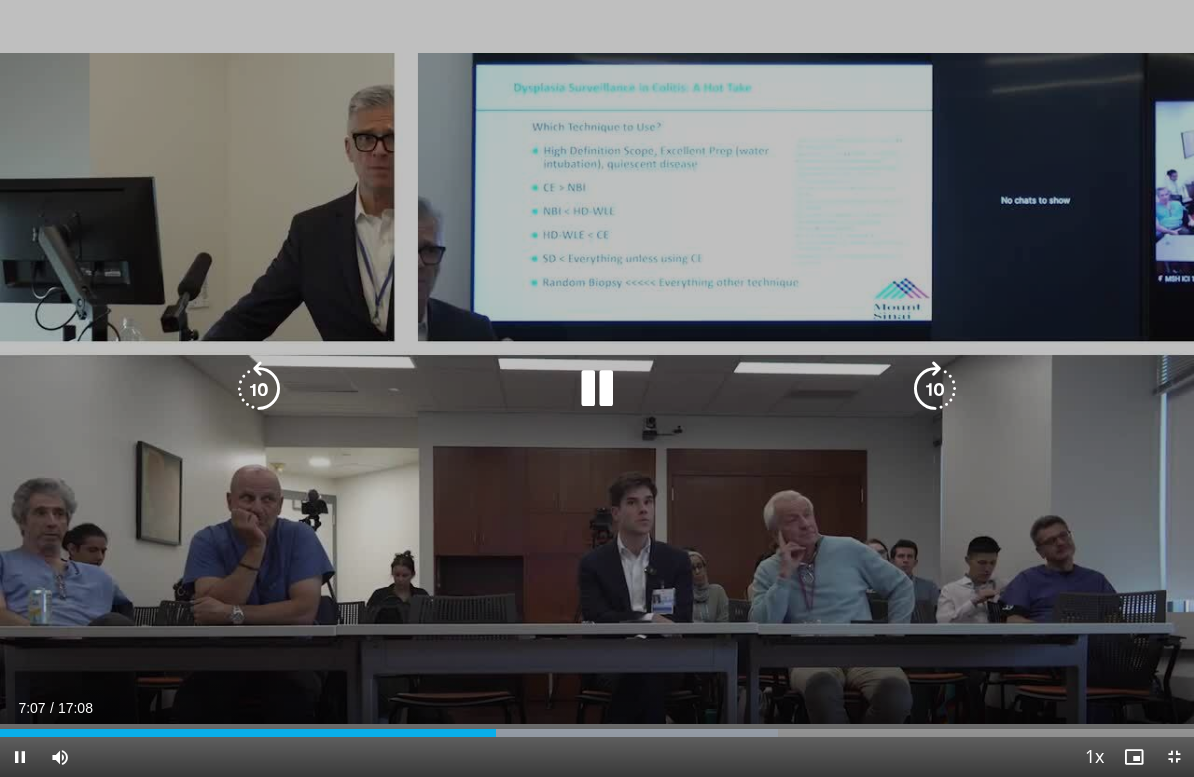 click on "10 seconds
Tap to unmute" at bounding box center [597, 388] 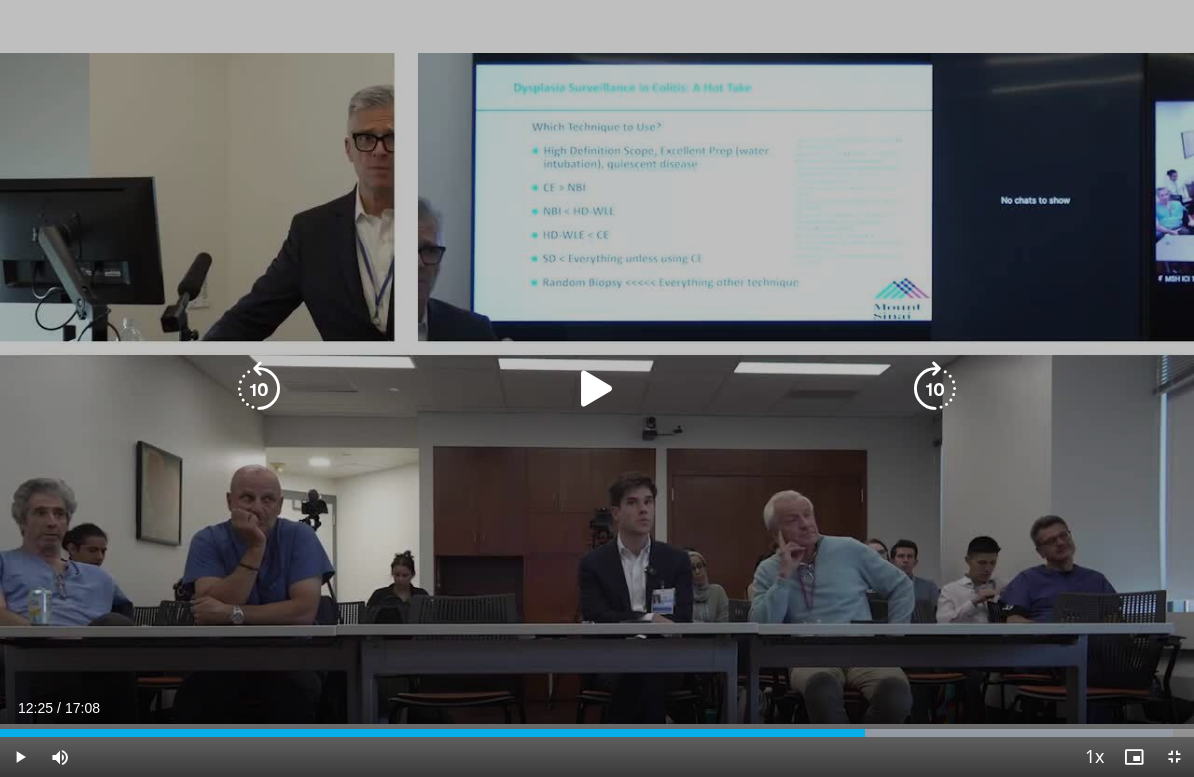 click at bounding box center [597, 389] 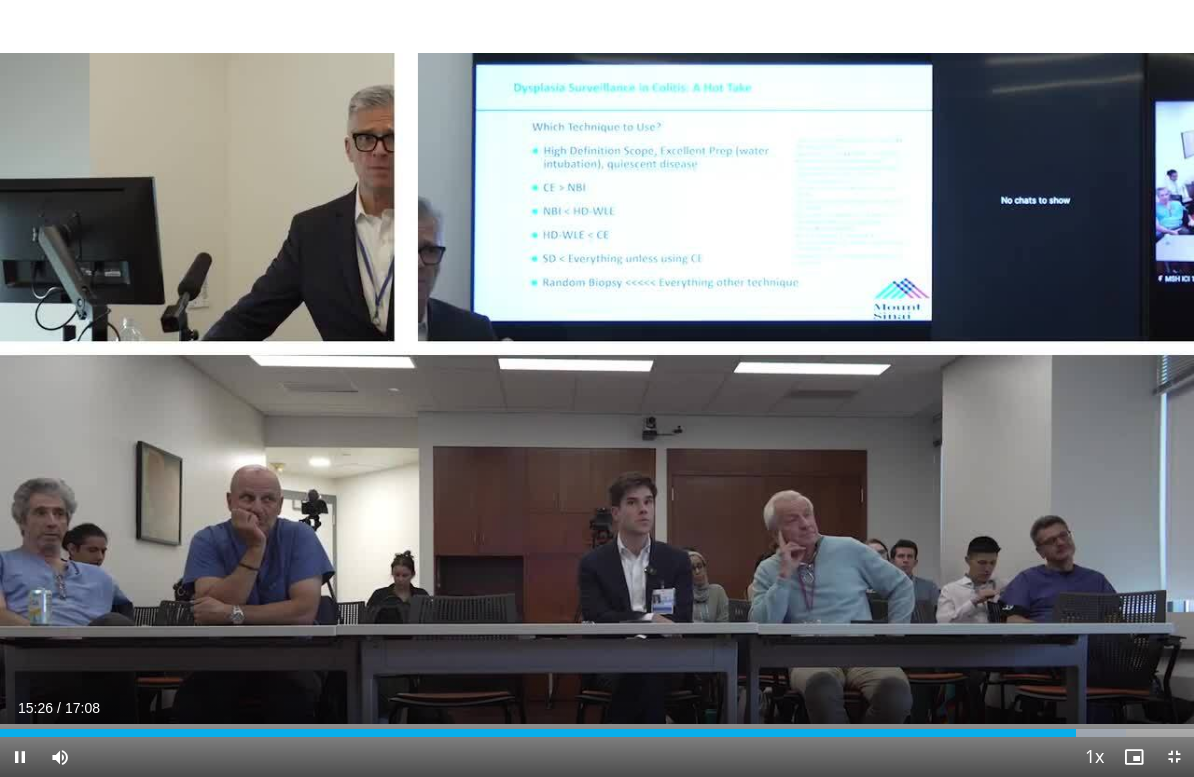 click on "10 seconds
Tap to unmute" at bounding box center [597, 388] 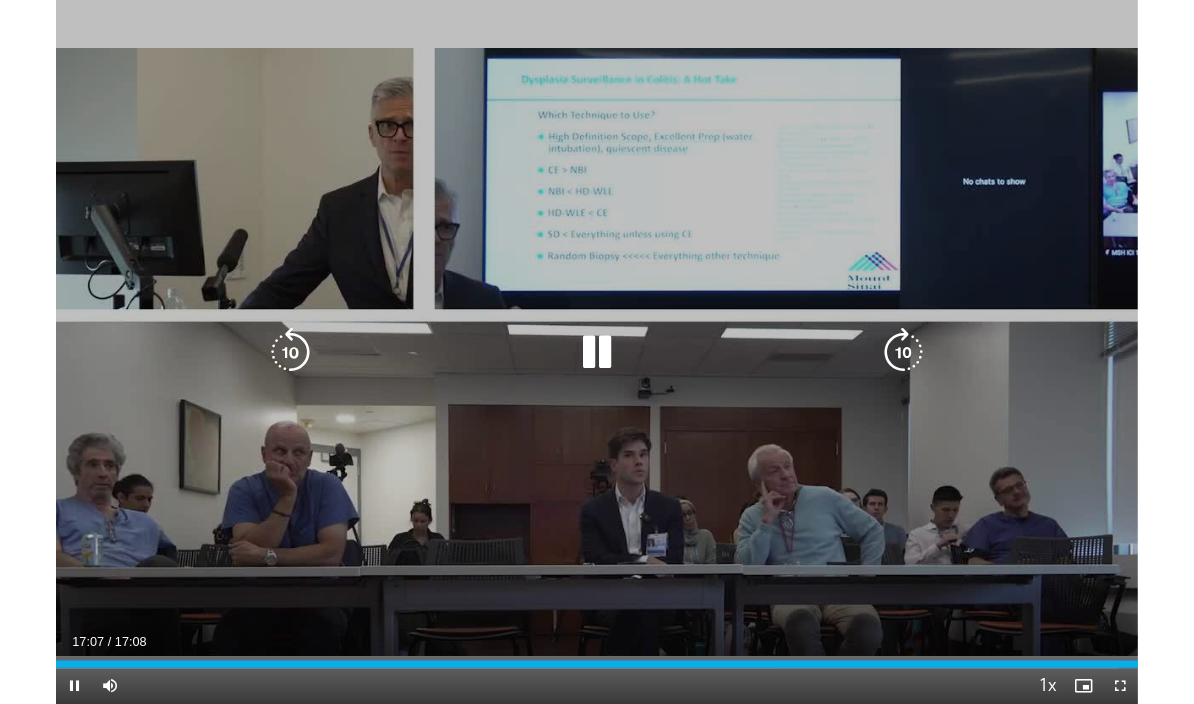 scroll, scrollTop: 36, scrollLeft: 0, axis: vertical 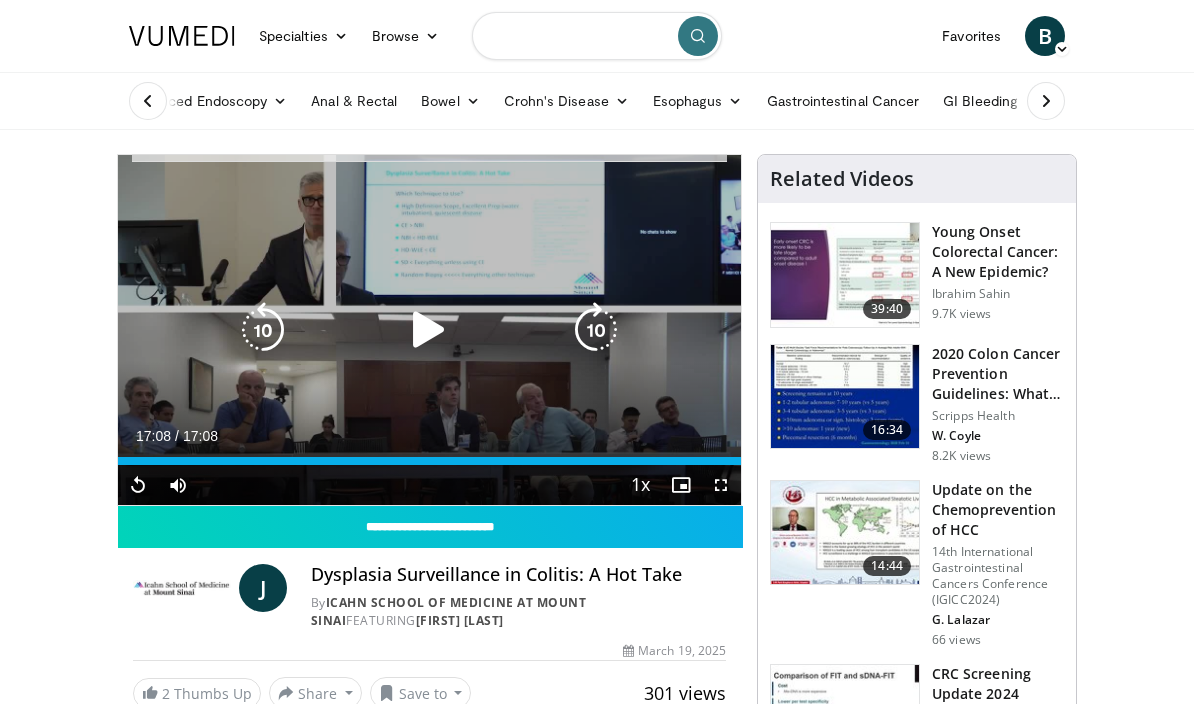 click at bounding box center (597, 36) 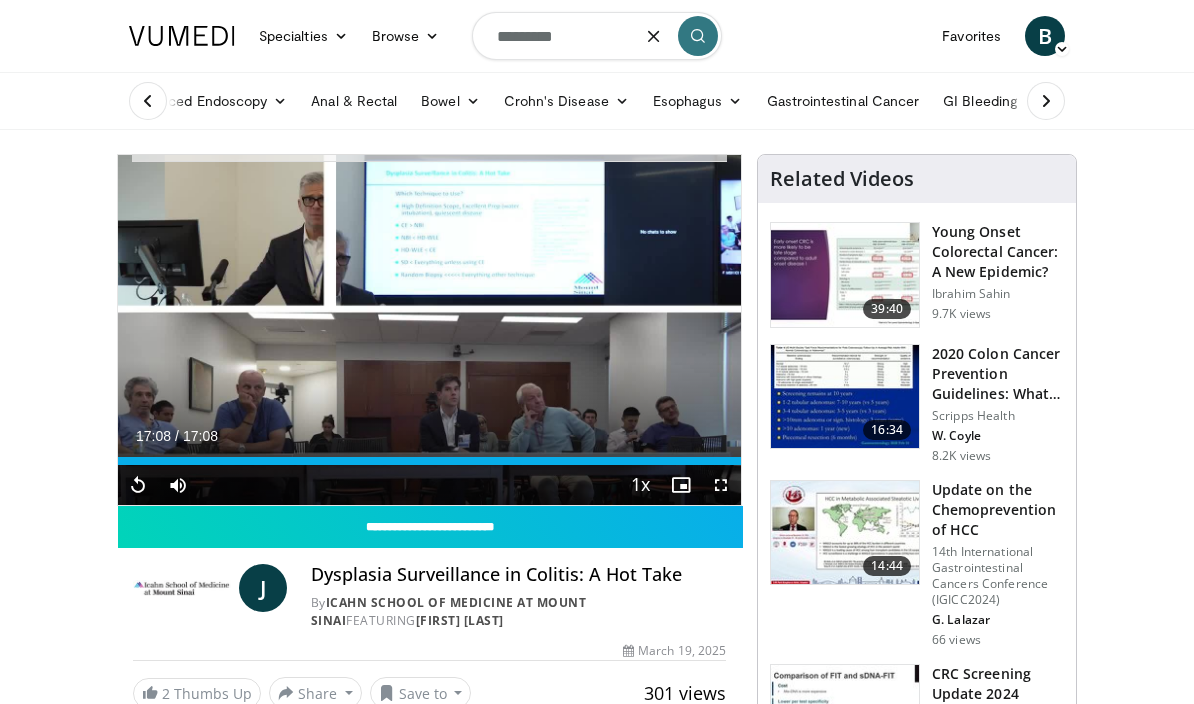 type on "*********" 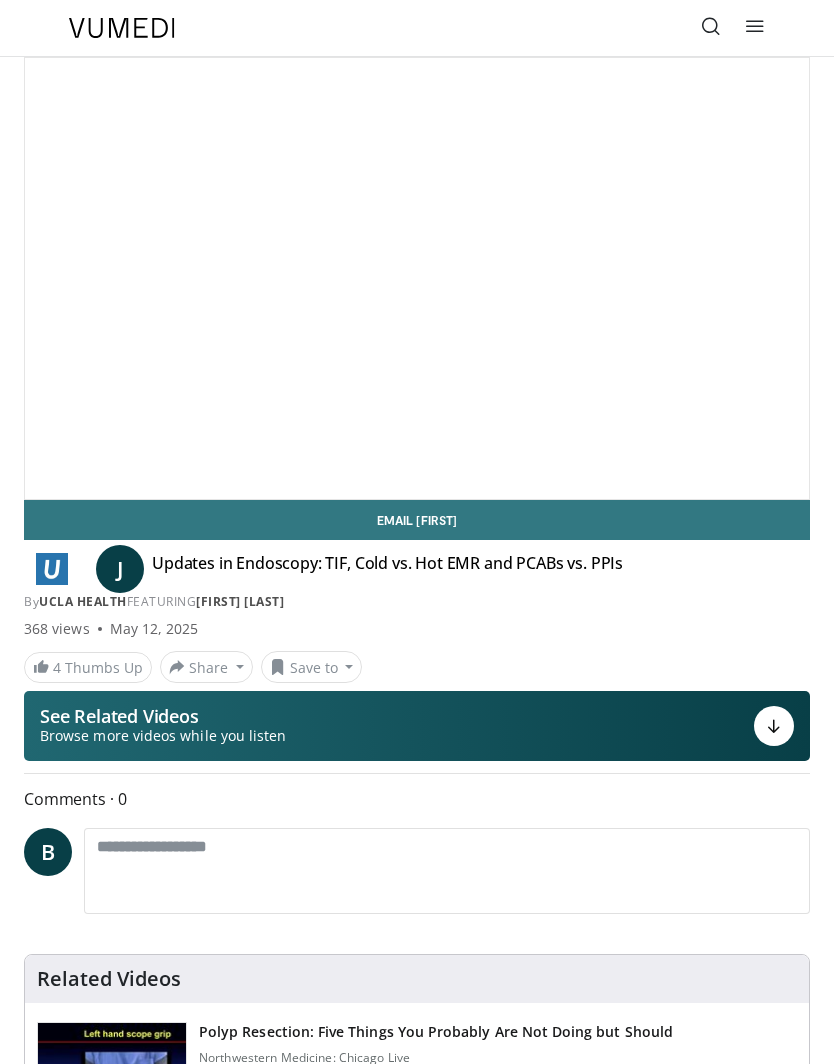 scroll, scrollTop: 0, scrollLeft: 0, axis: both 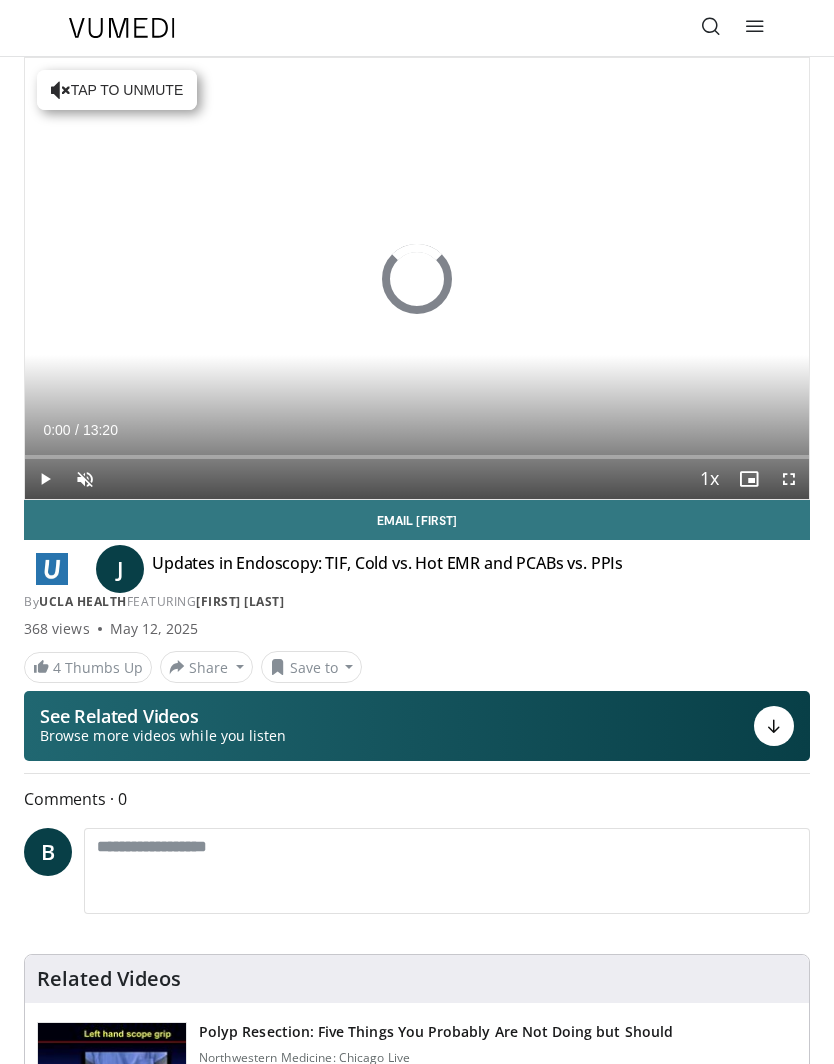click on "Current Time  0:00 / Duration  13:20" at bounding box center [417, 430] 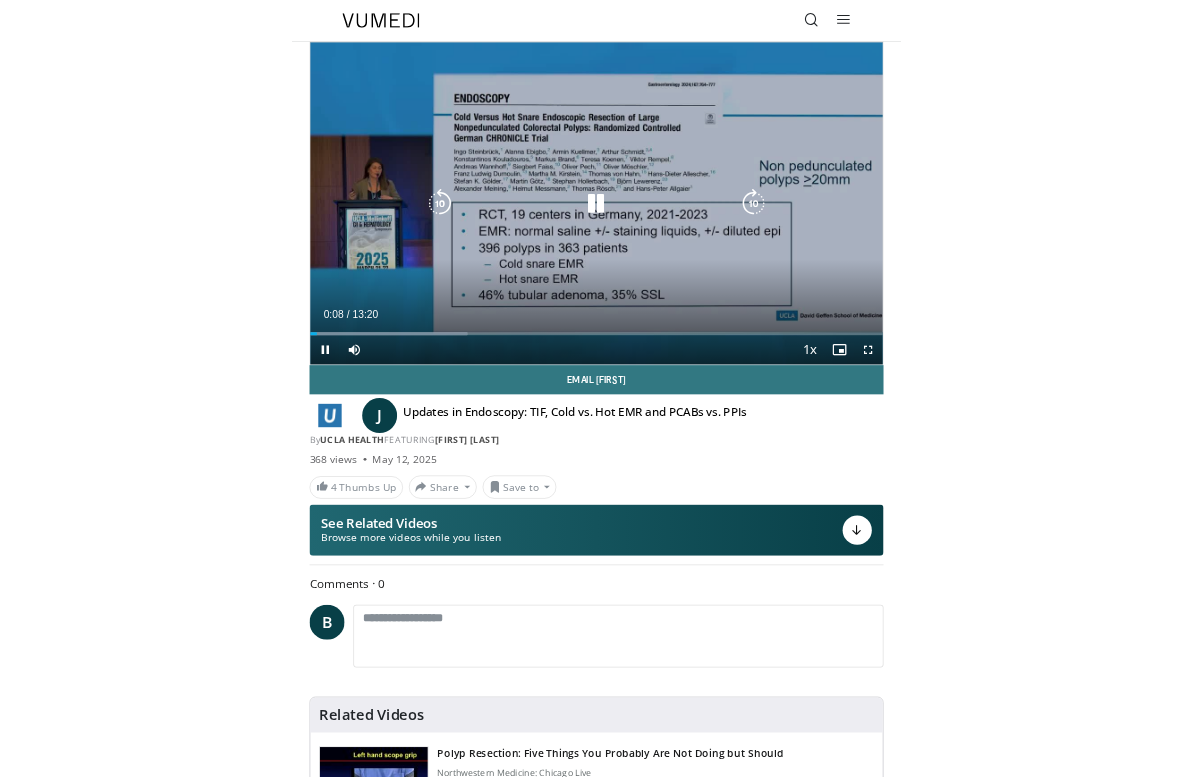 scroll, scrollTop: 24, scrollLeft: 0, axis: vertical 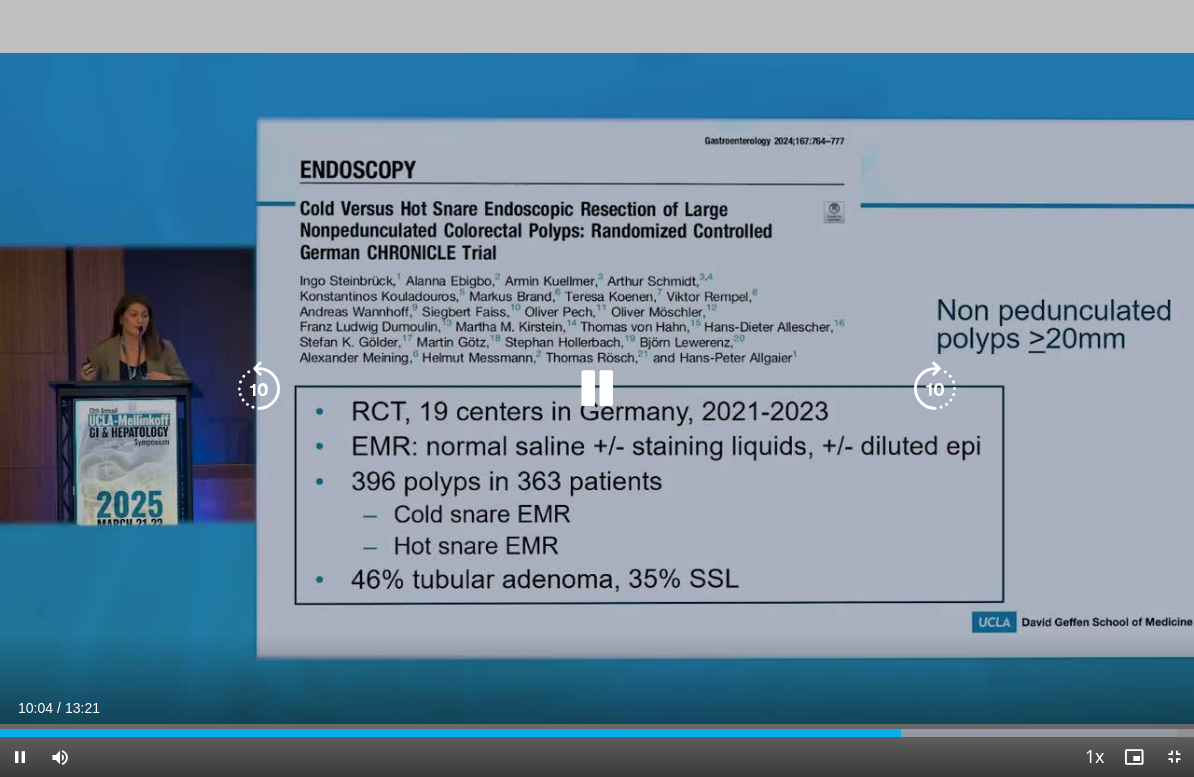 click on "10 seconds
Tap to unmute" at bounding box center (597, 388) 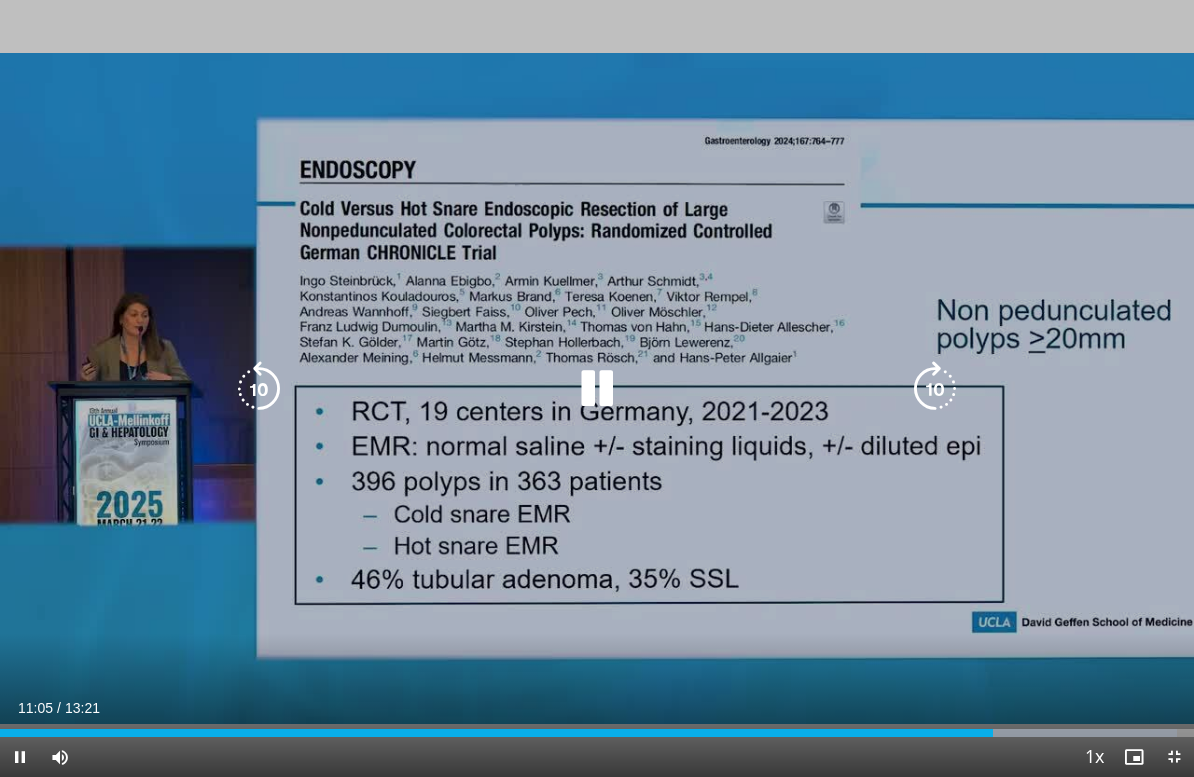 click at bounding box center (259, 389) 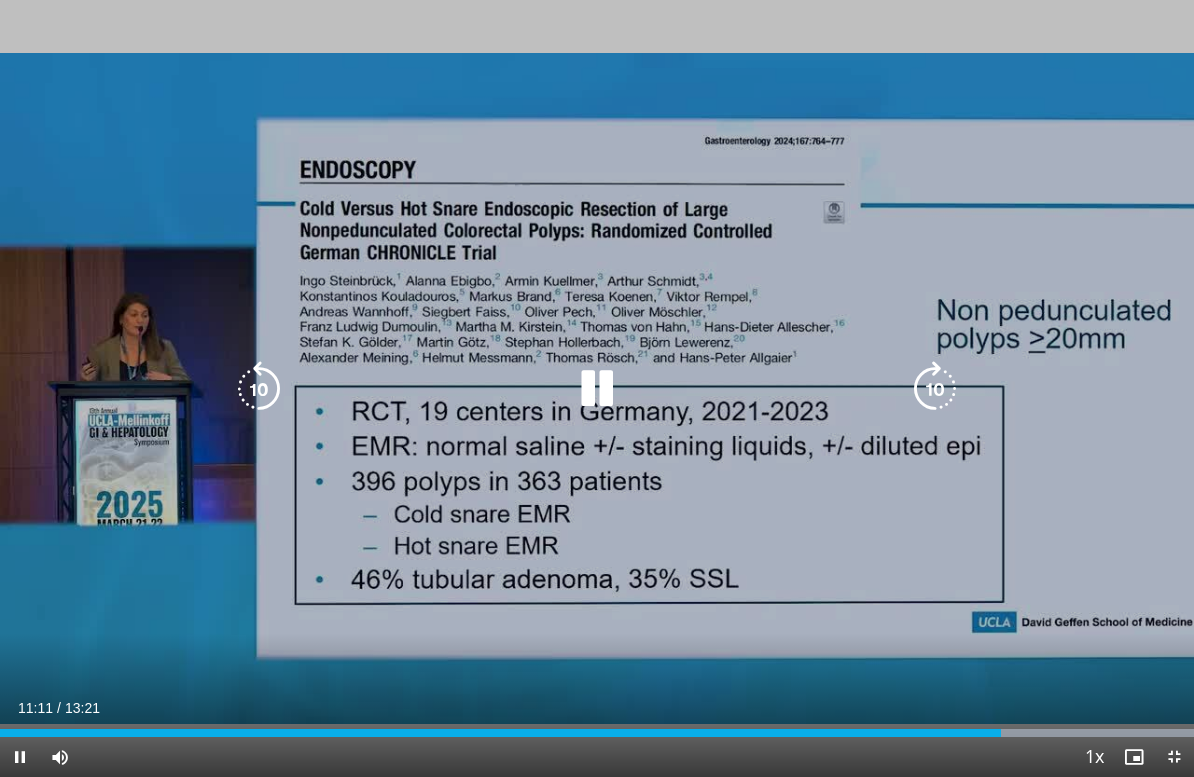 click on "10 seconds
Tap to unmute" at bounding box center (597, 388) 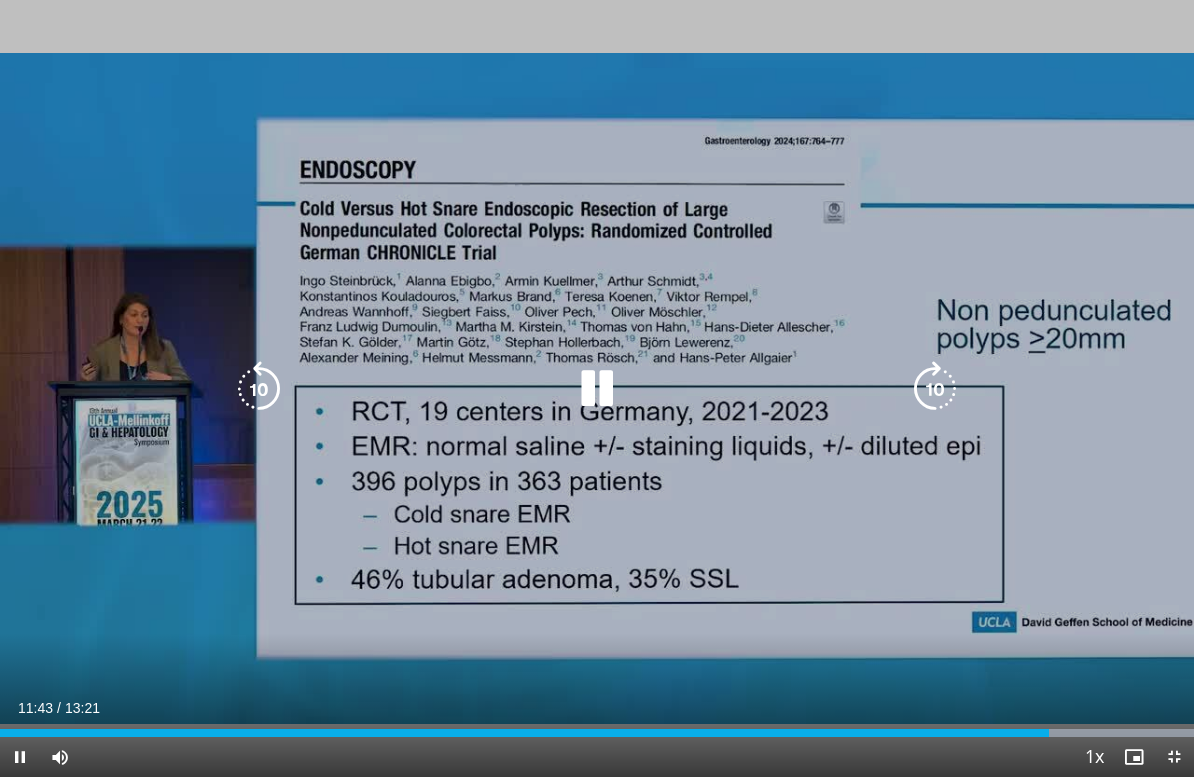 click at bounding box center [259, 389] 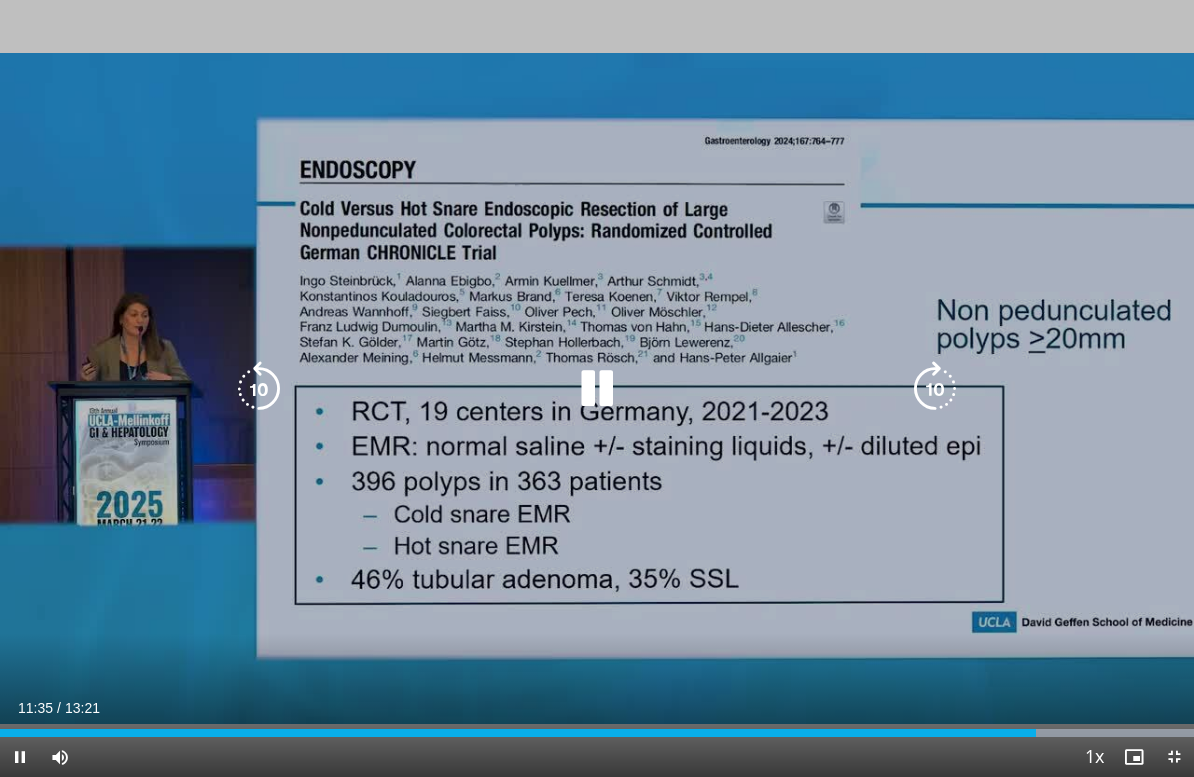 click at bounding box center (259, 389) 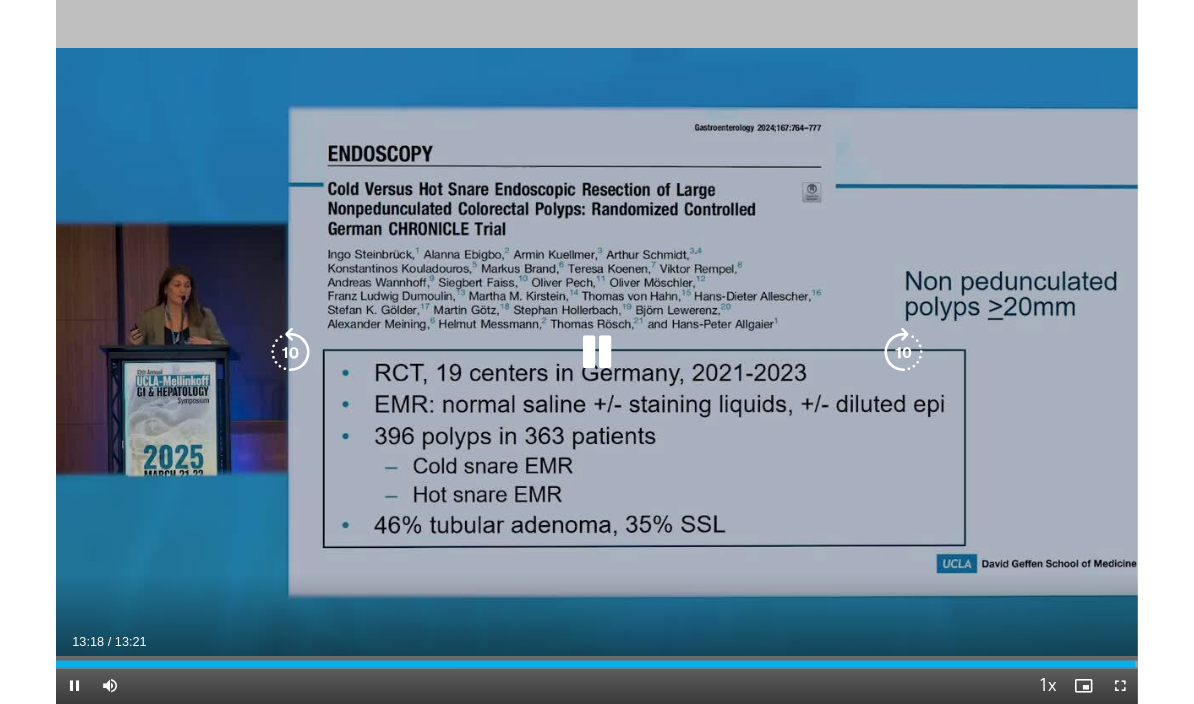 scroll, scrollTop: 36, scrollLeft: 0, axis: vertical 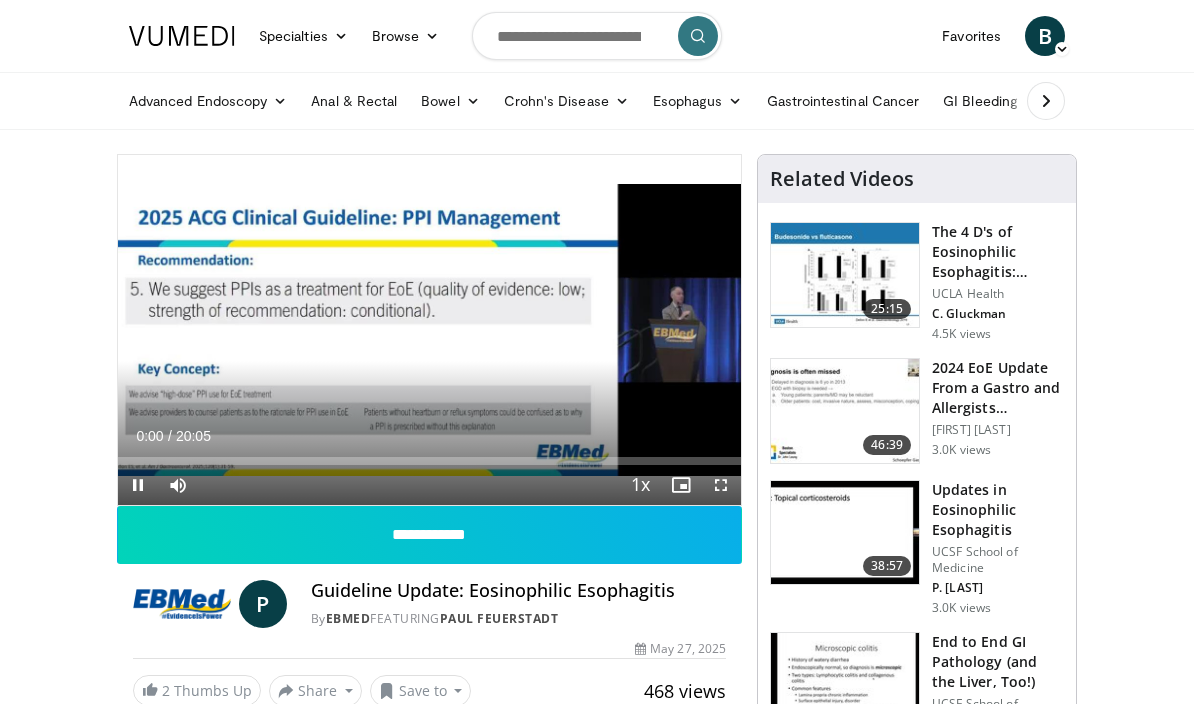 click at bounding box center (138, 485) 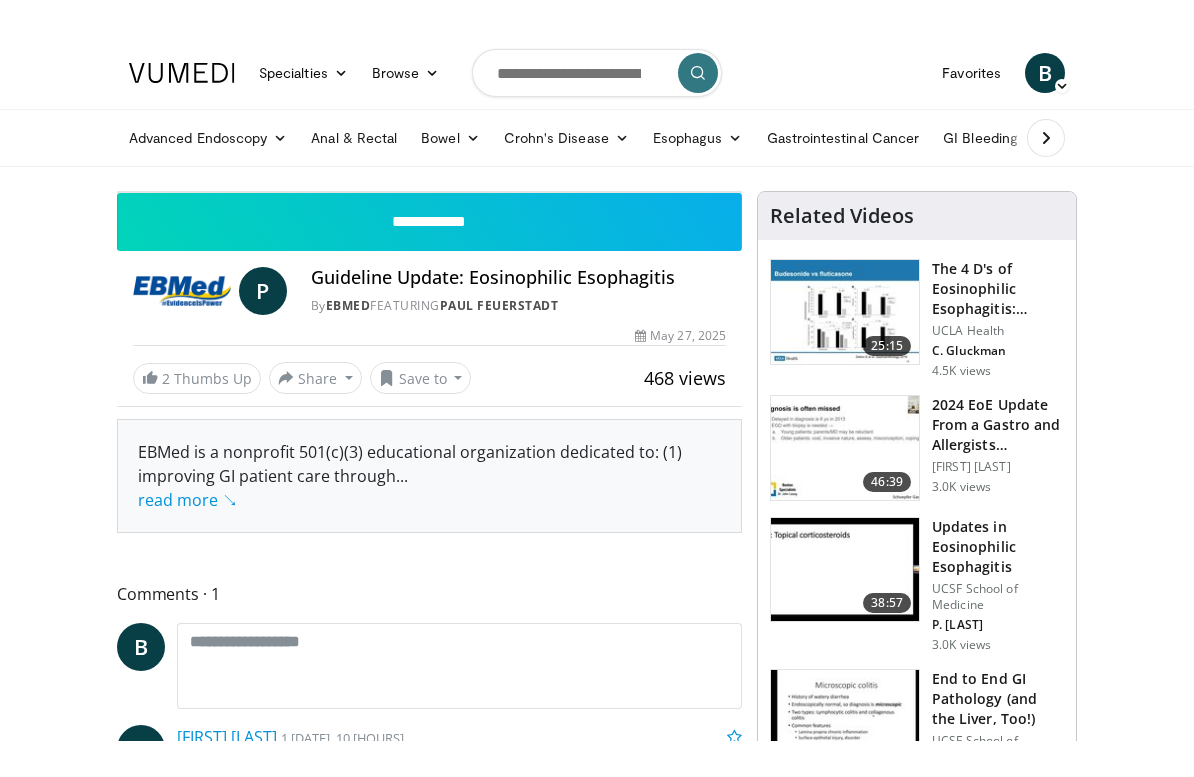 scroll, scrollTop: 24, scrollLeft: 0, axis: vertical 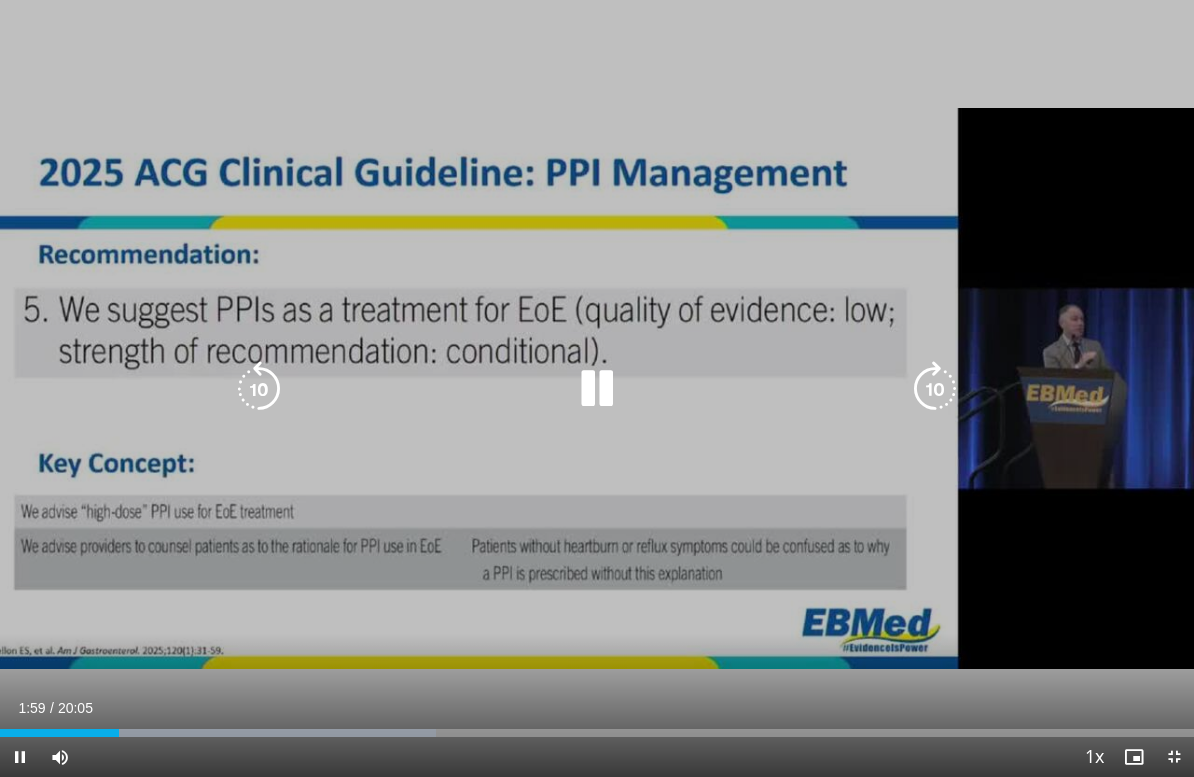 click on "10 seconds
Tap to unmute" at bounding box center [597, 388] 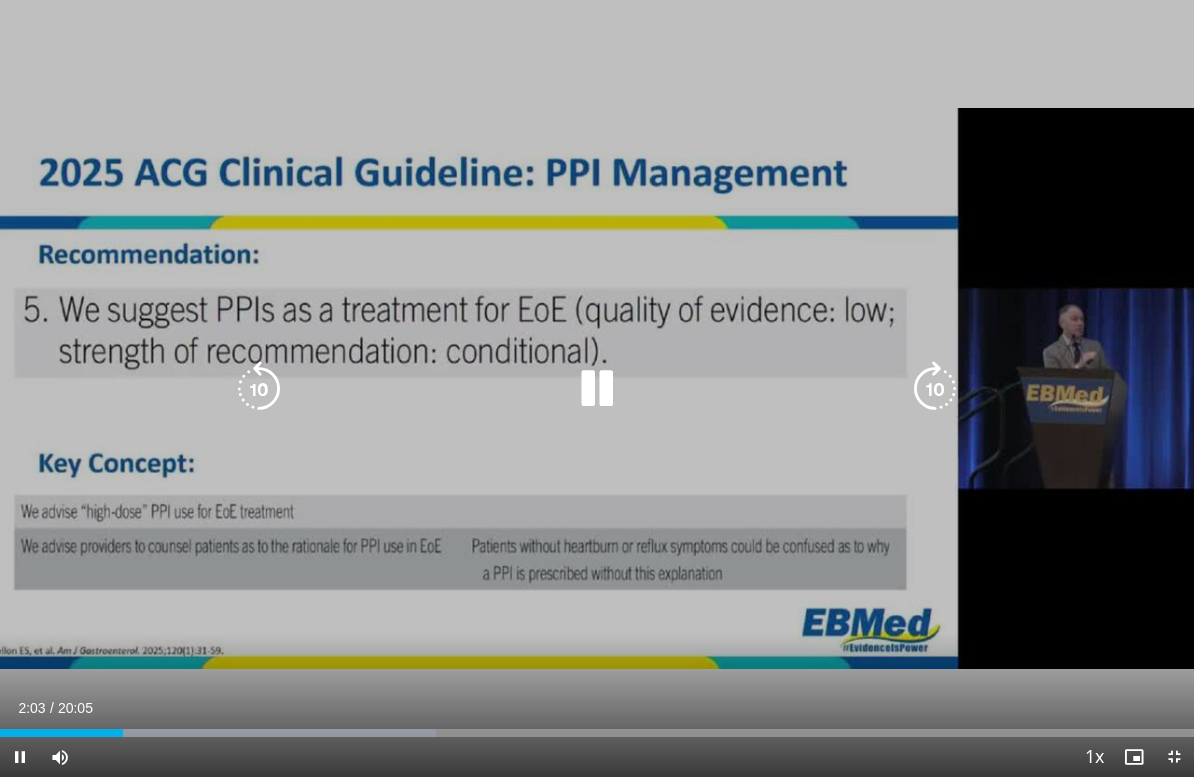 click at bounding box center (259, 389) 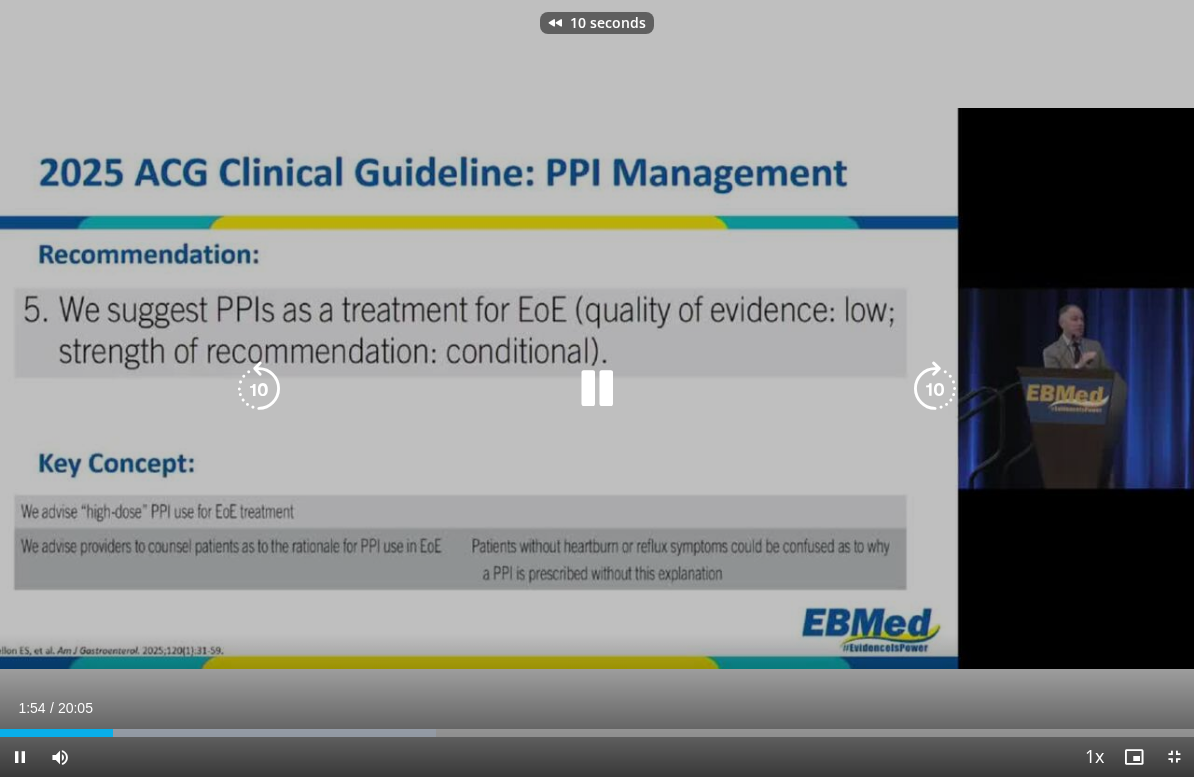 click at bounding box center (597, 389) 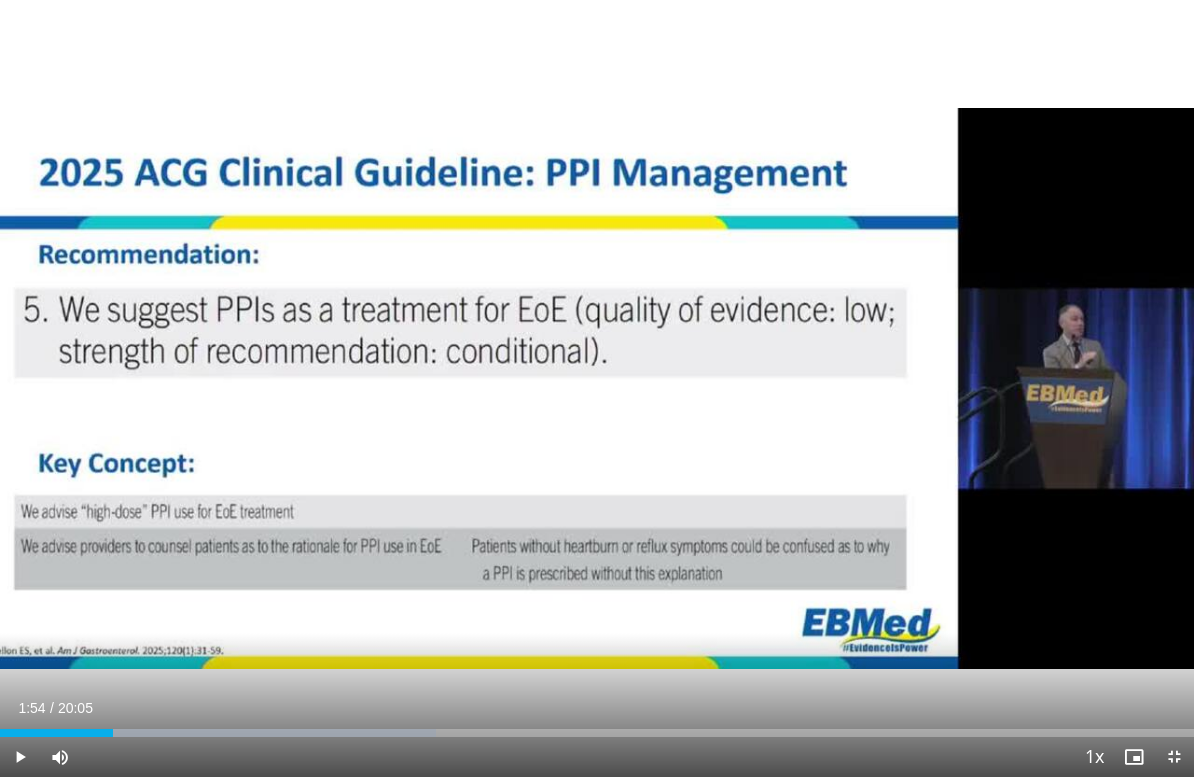 click on "10 seconds
Tap to unmute" at bounding box center (597, 388) 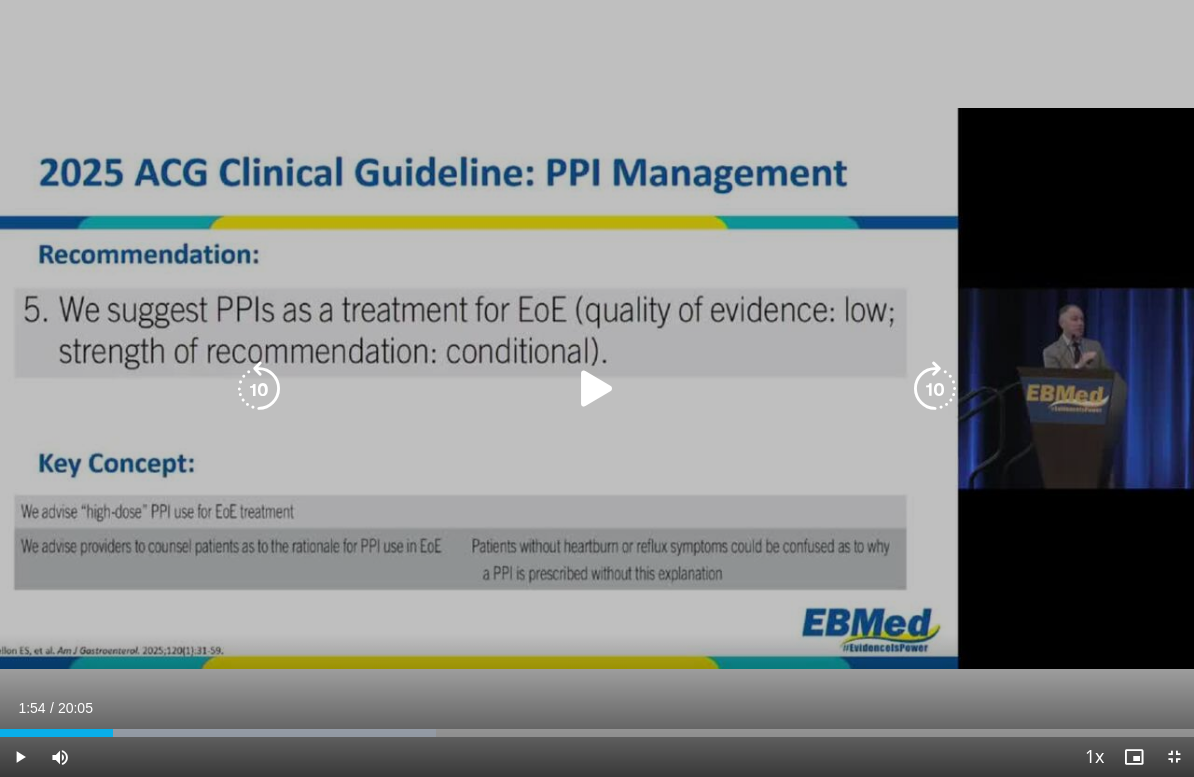 click at bounding box center [597, 389] 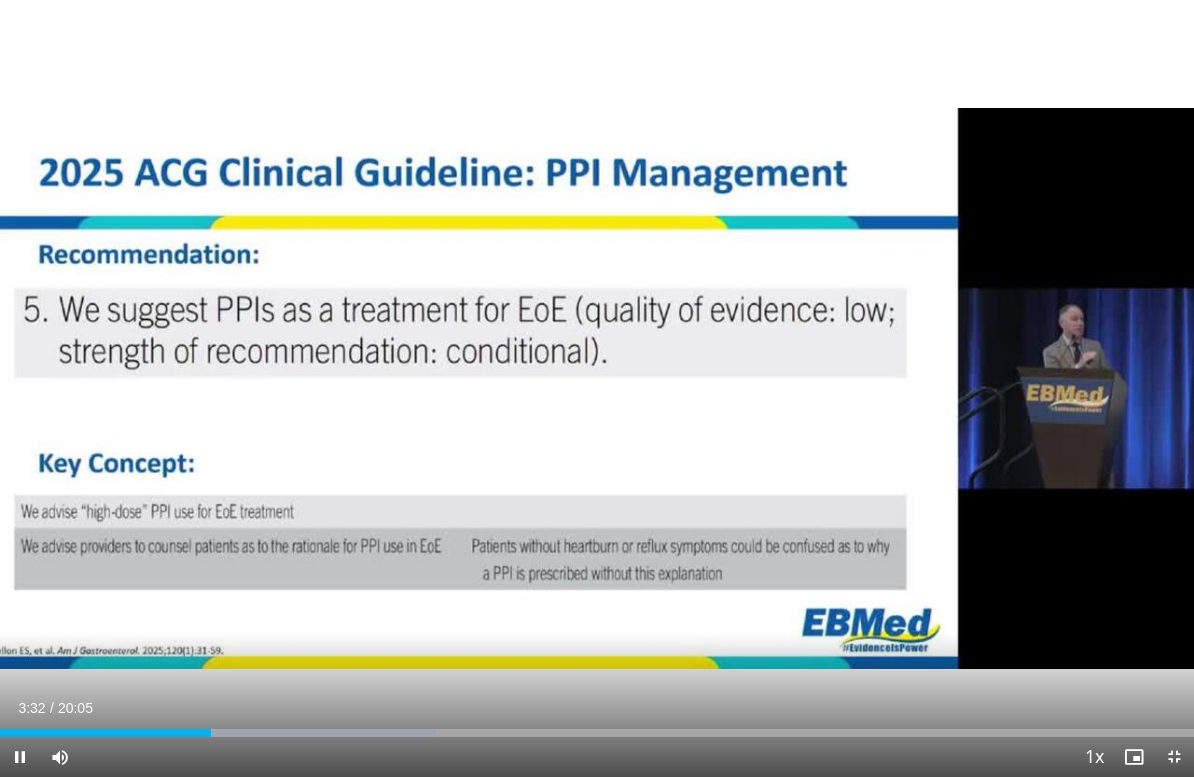 click on "10 seconds
Tap to unmute" at bounding box center (597, 388) 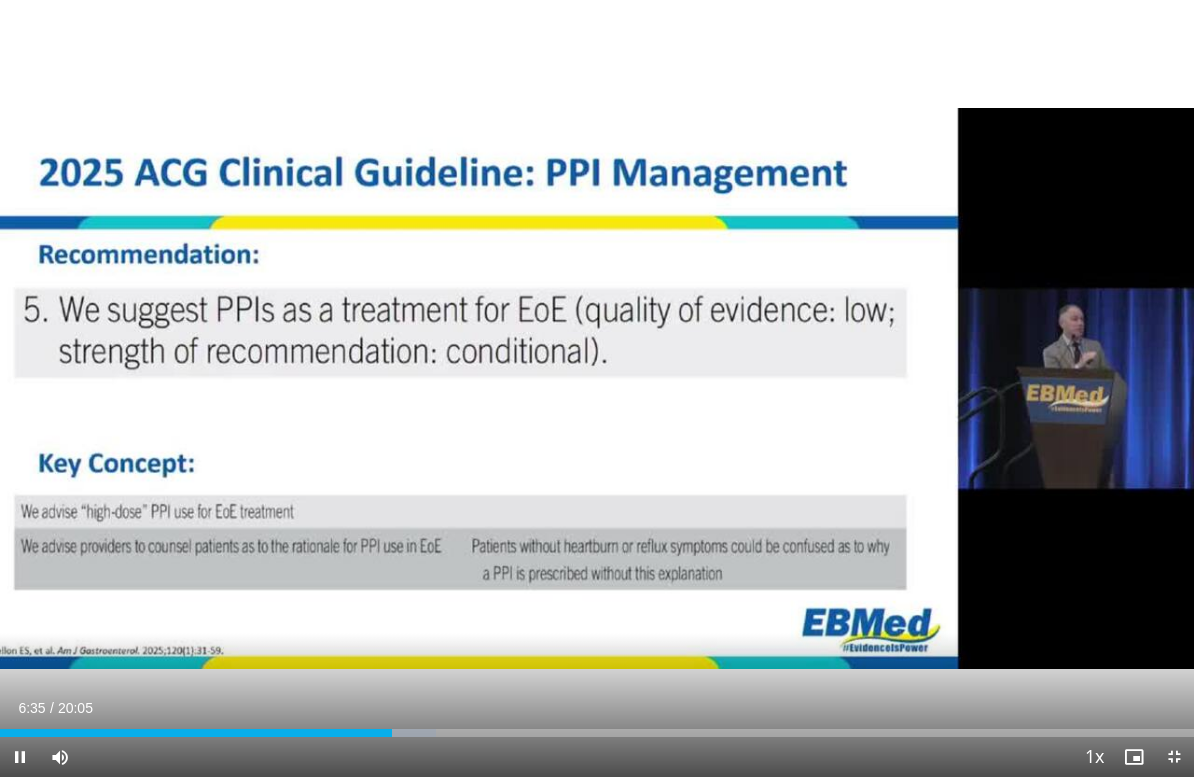 click on "10 seconds
Tap to unmute" at bounding box center (597, 388) 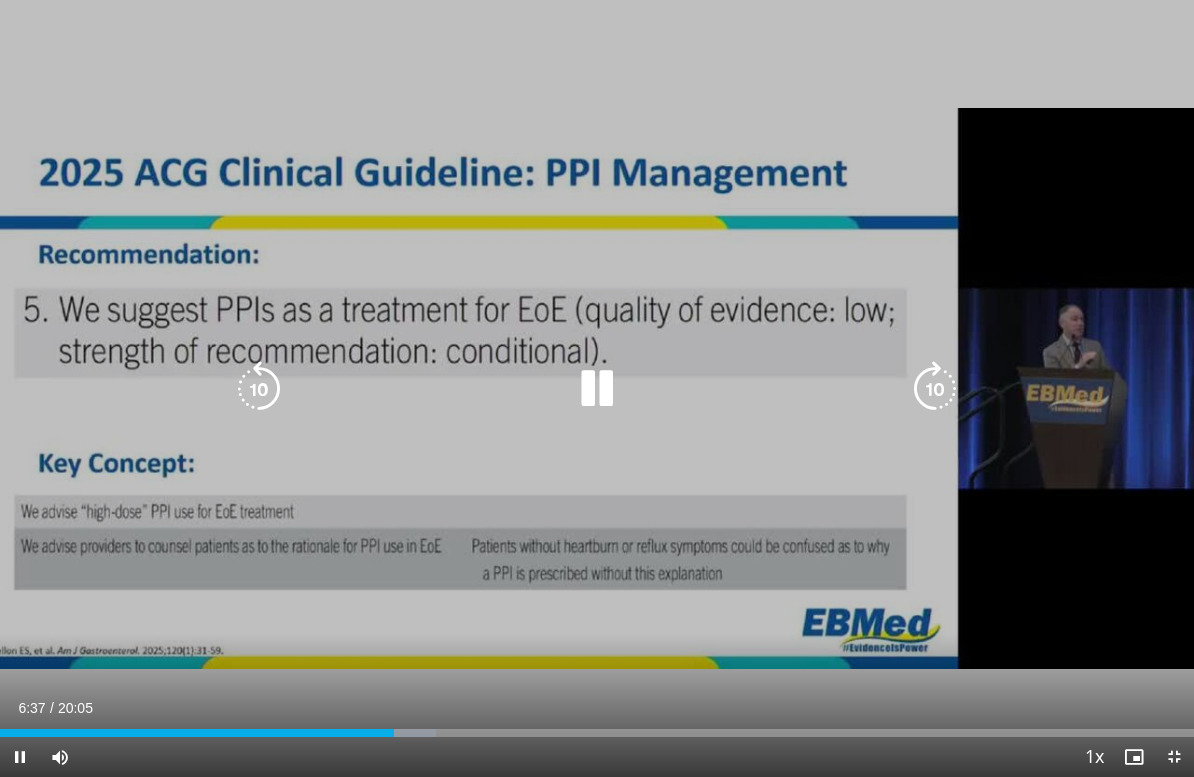 click on "10 seconds
Tap to unmute" at bounding box center (597, 388) 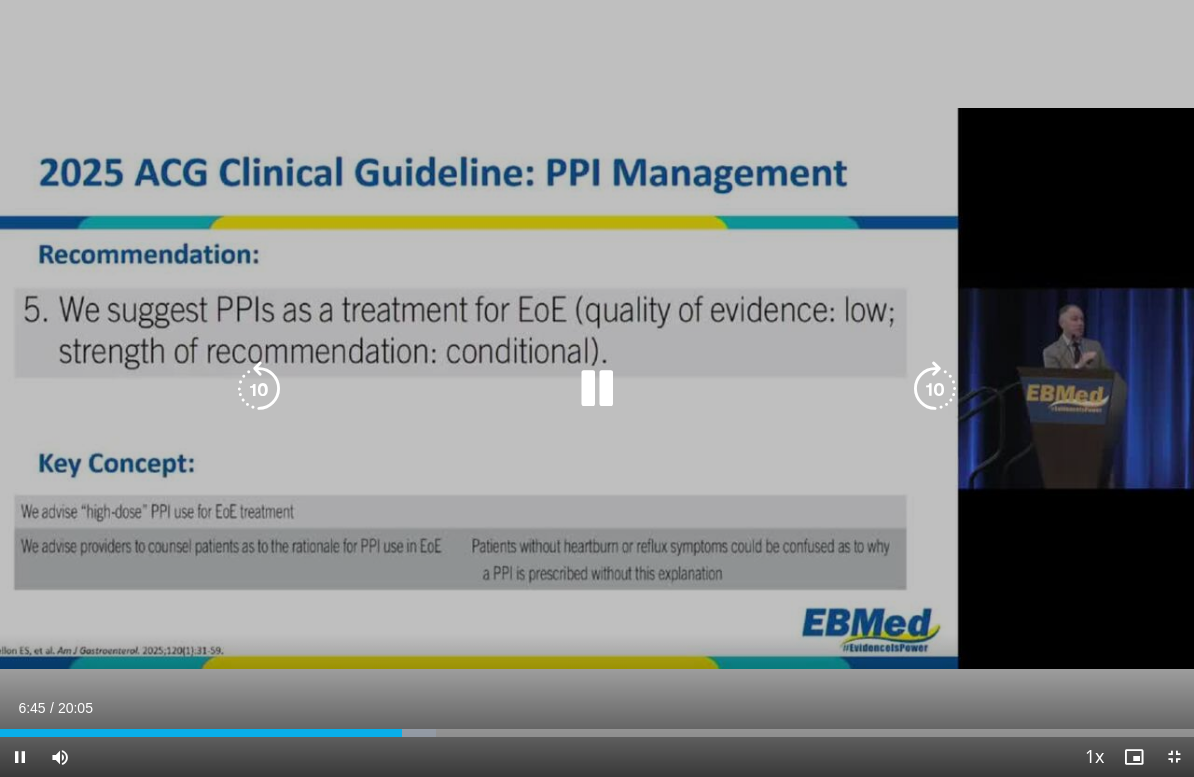 click at bounding box center (259, 389) 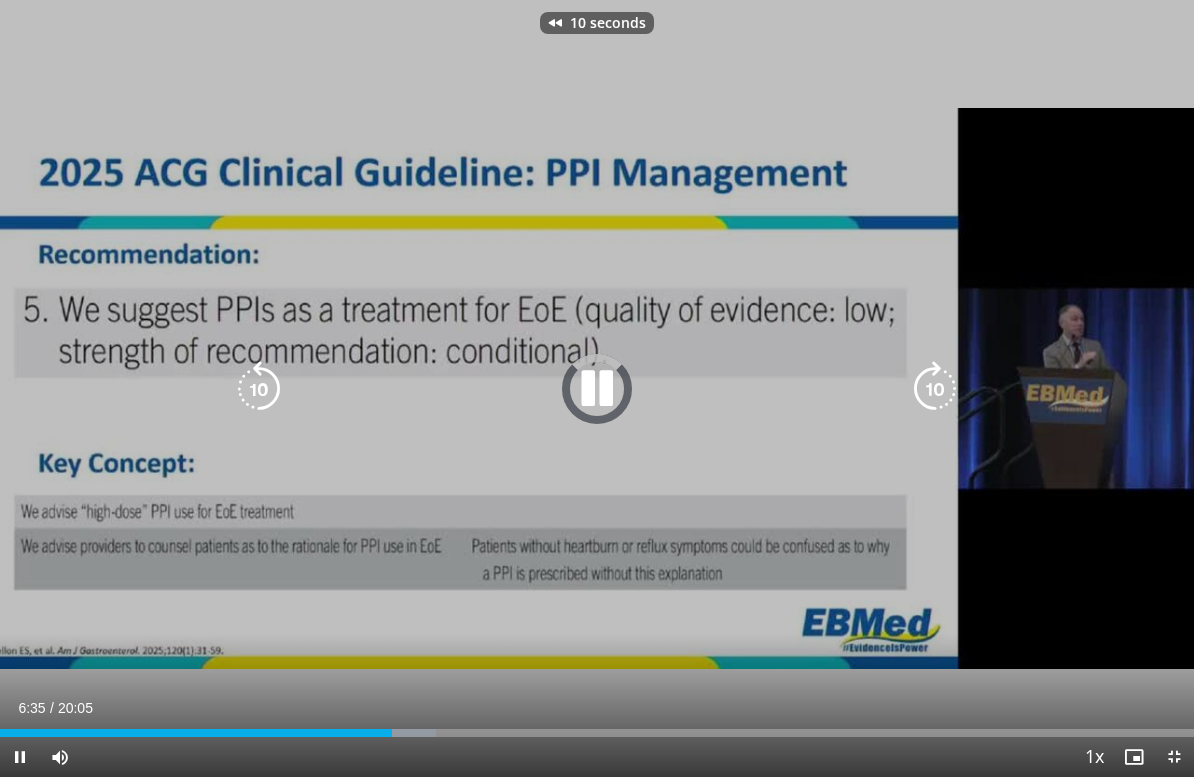 click at bounding box center (259, 389) 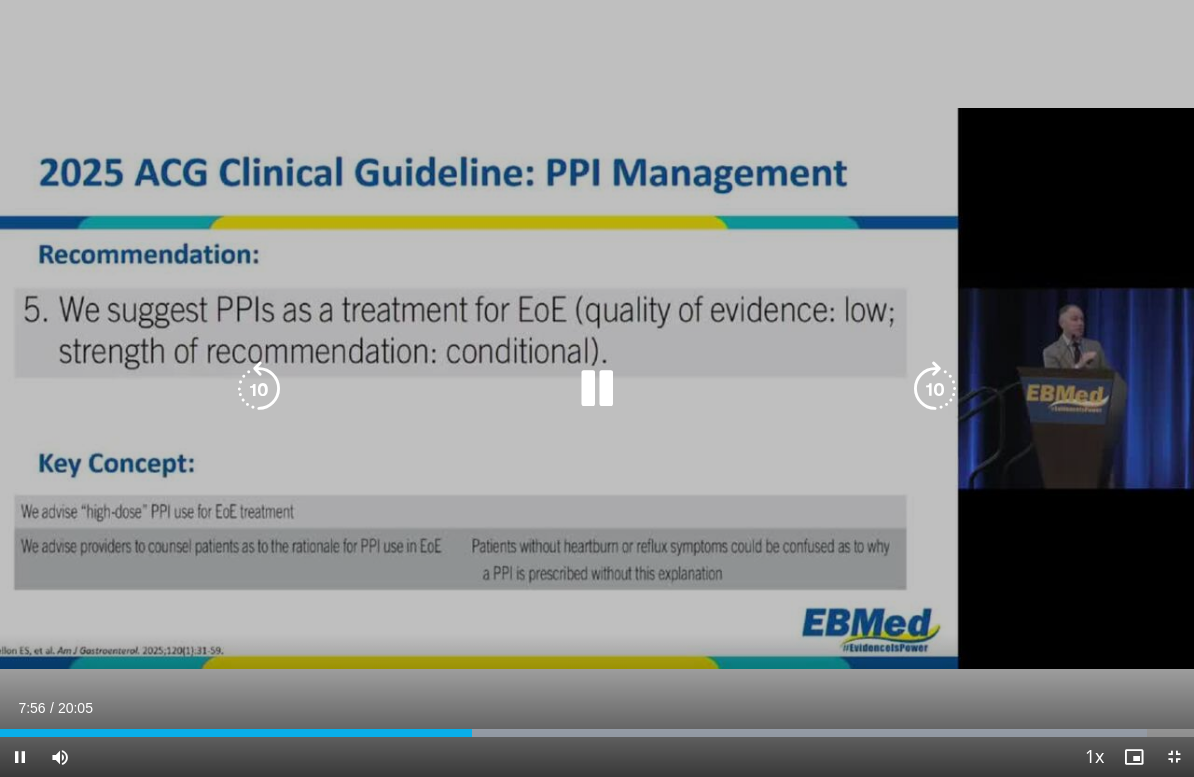 click at bounding box center (597, 389) 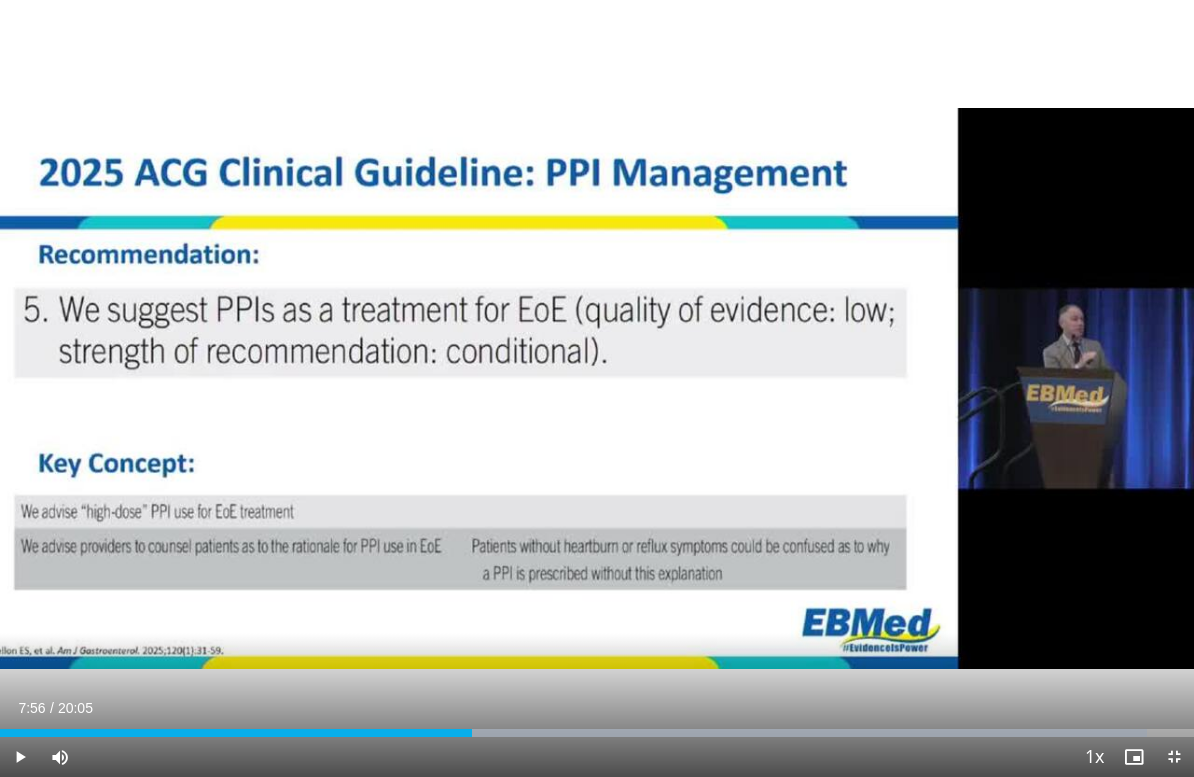 click on "20 seconds
Tap to unmute" at bounding box center (597, 388) 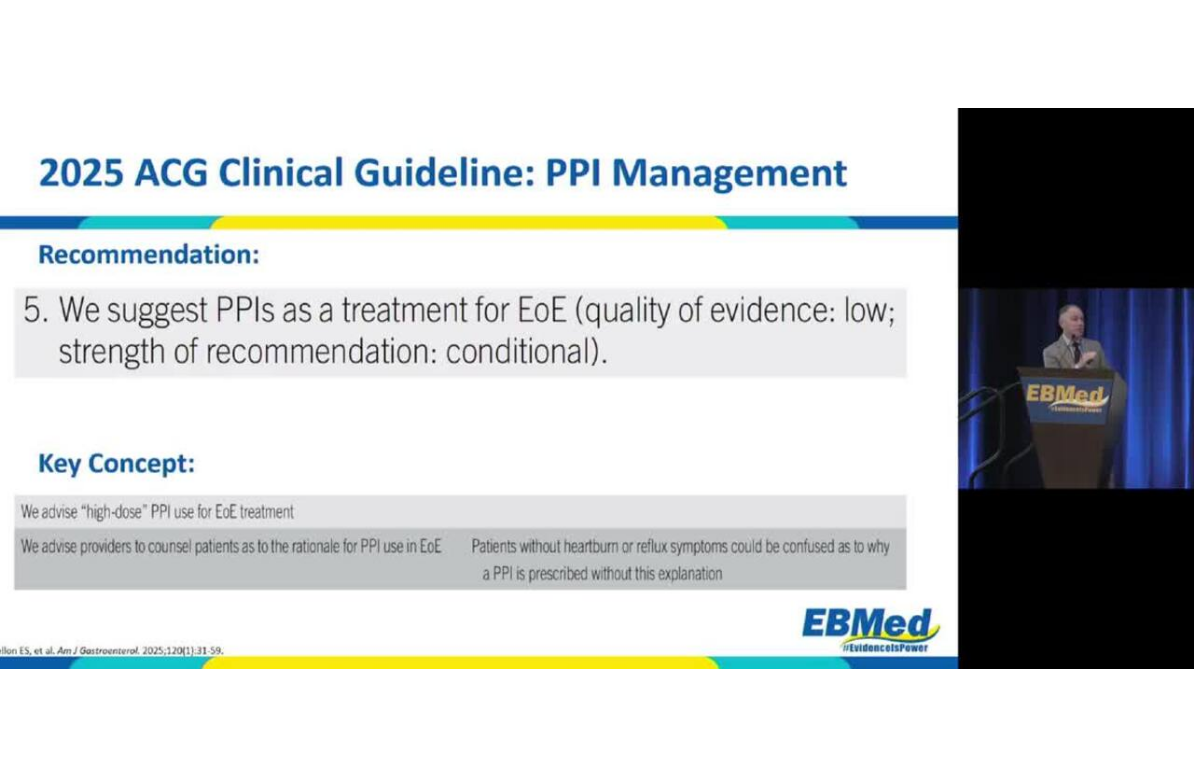 click on "20 seconds
Tap to unmute" at bounding box center (597, 388) 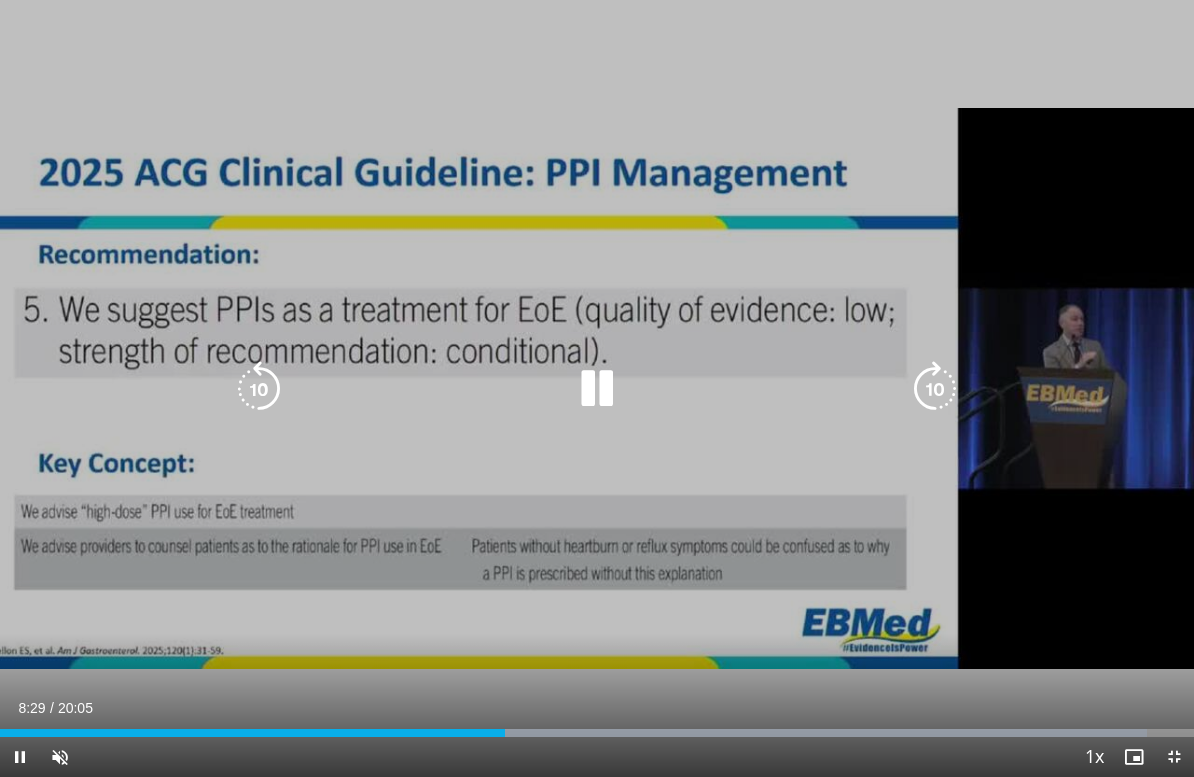 click at bounding box center (259, 389) 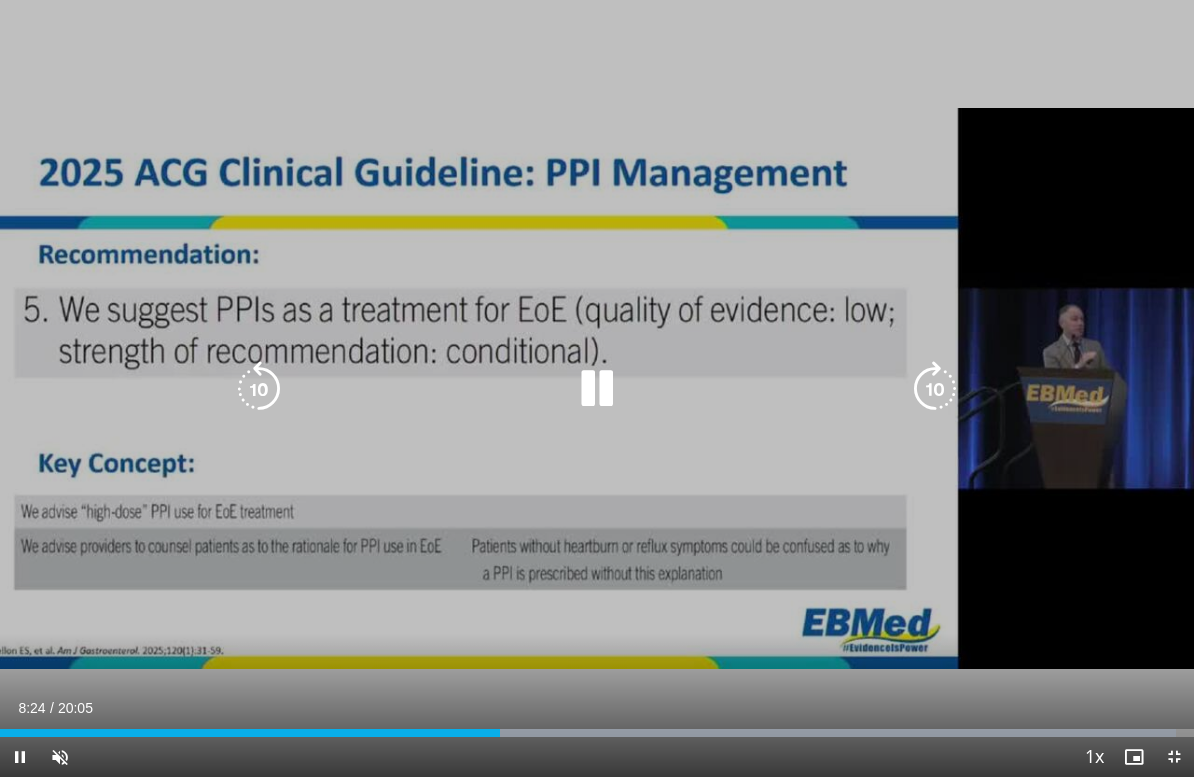 click at bounding box center [60, 757] 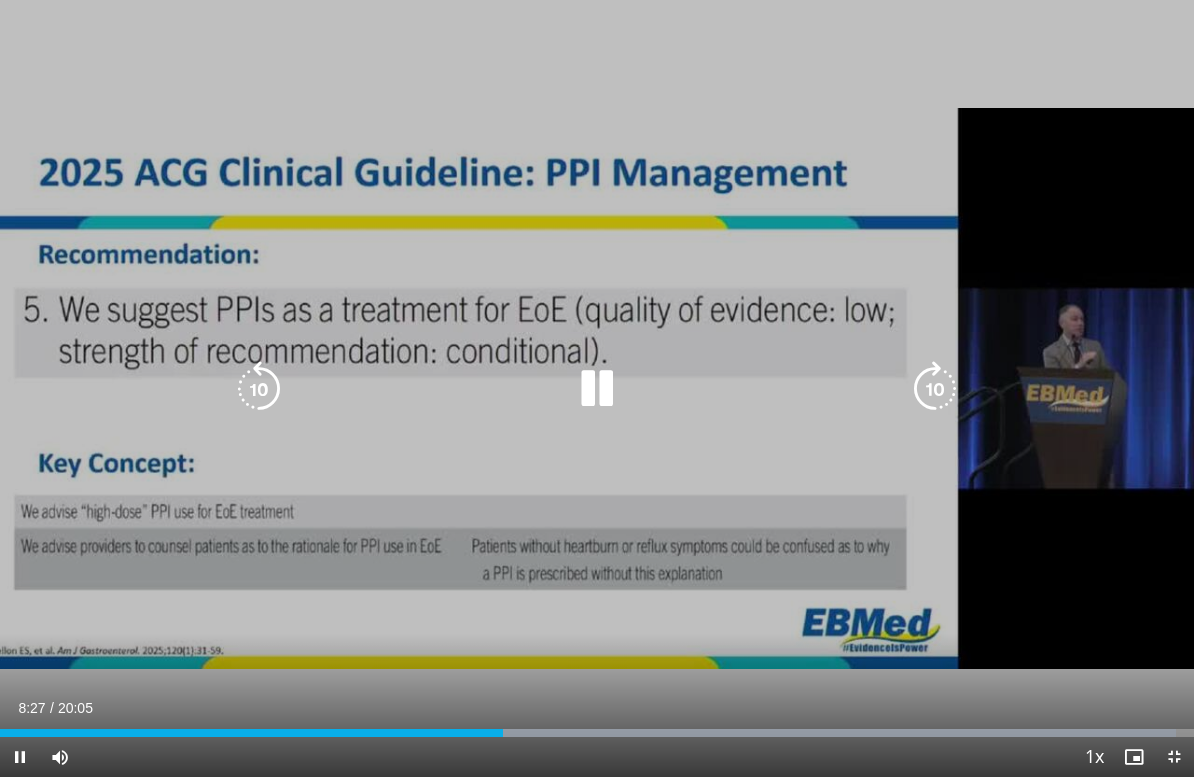 click at bounding box center [259, 389] 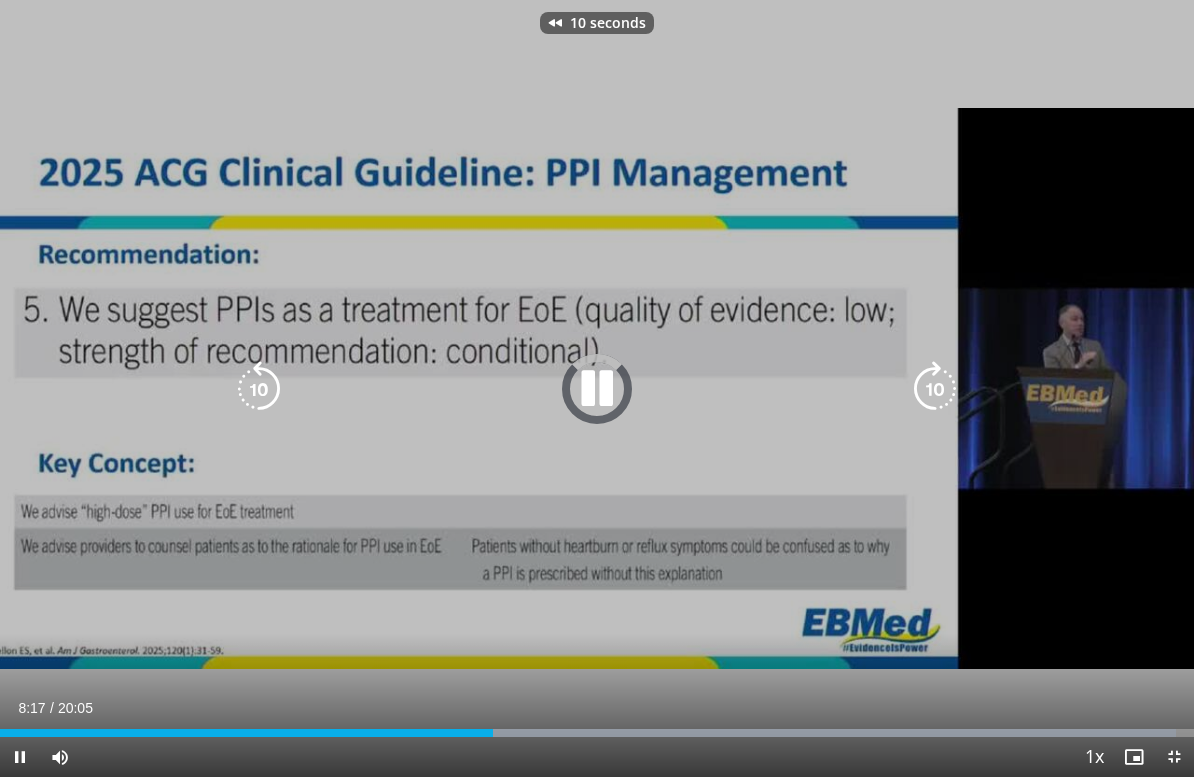 click at bounding box center (259, 389) 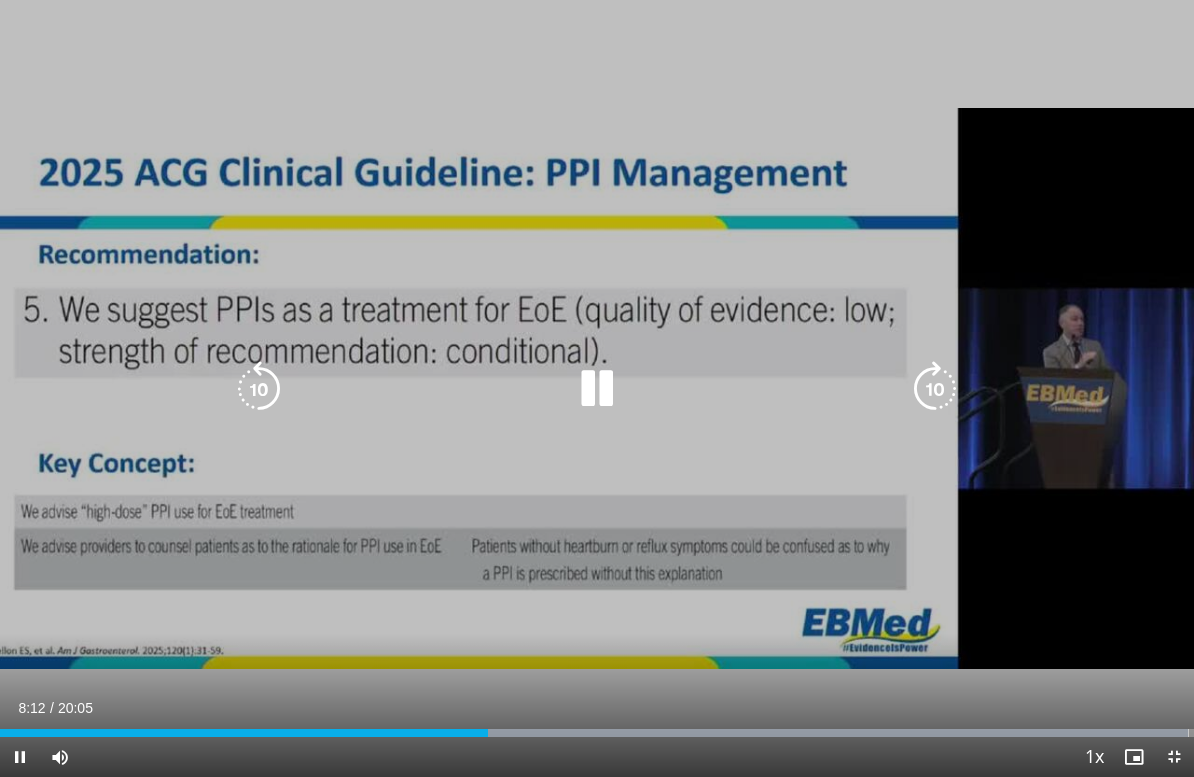 click at bounding box center (259, 389) 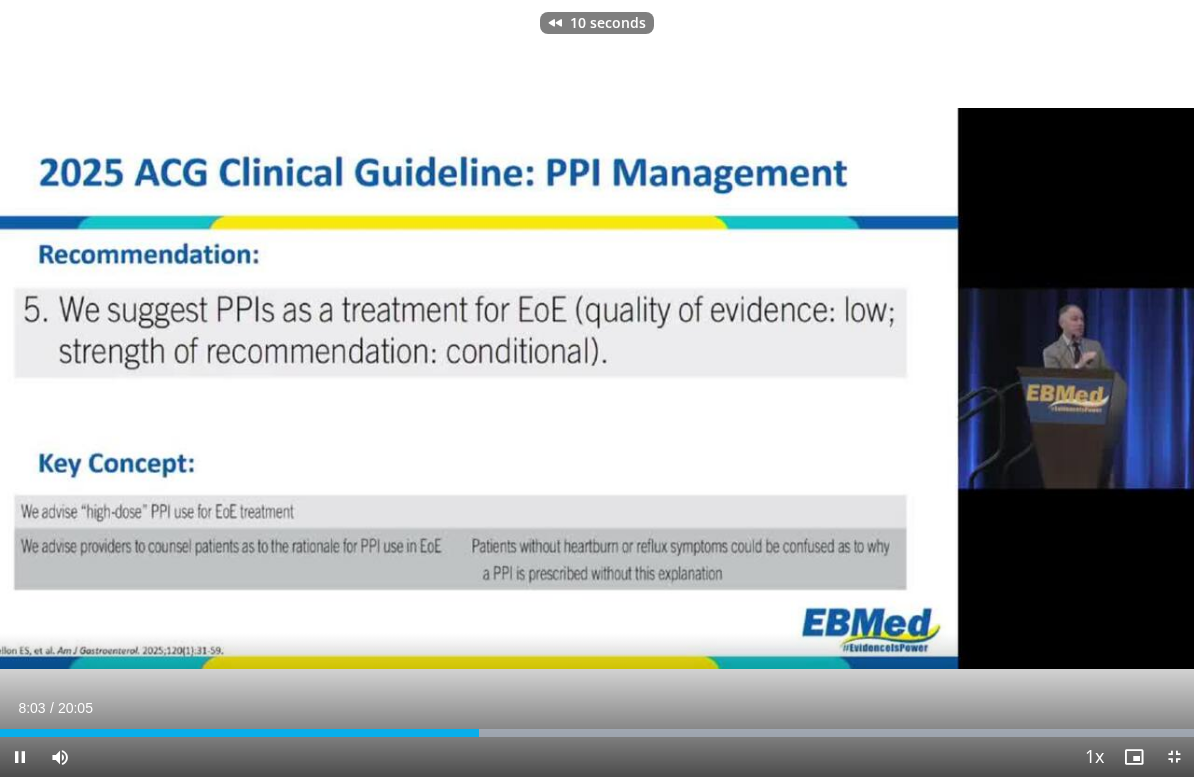 click on "10 seconds
Tap to unmute" at bounding box center [597, 388] 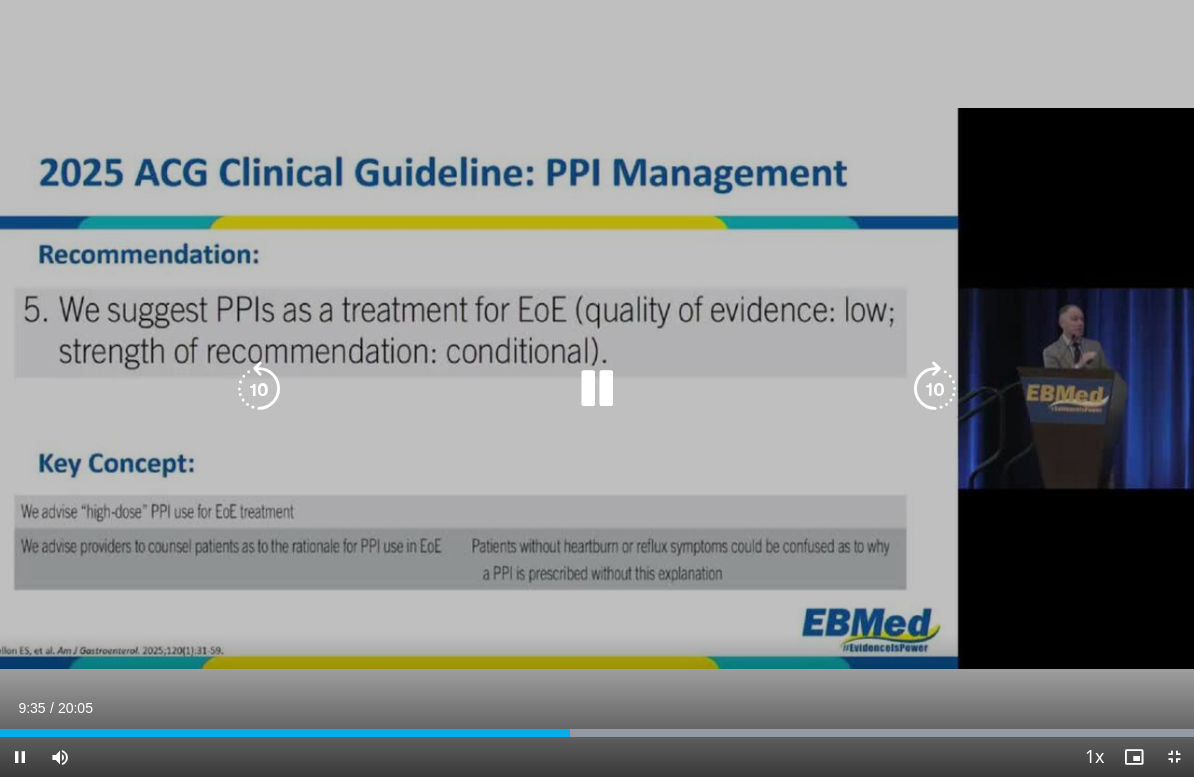 click at bounding box center [259, 389] 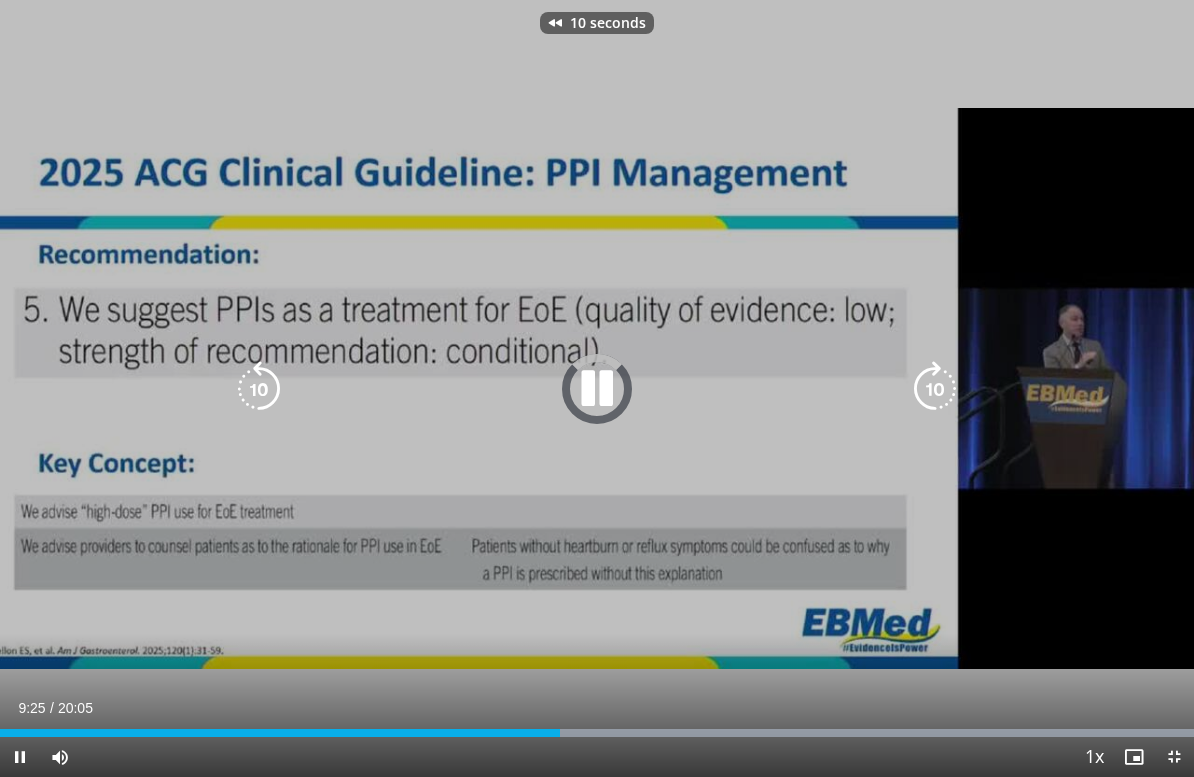 click at bounding box center [259, 389] 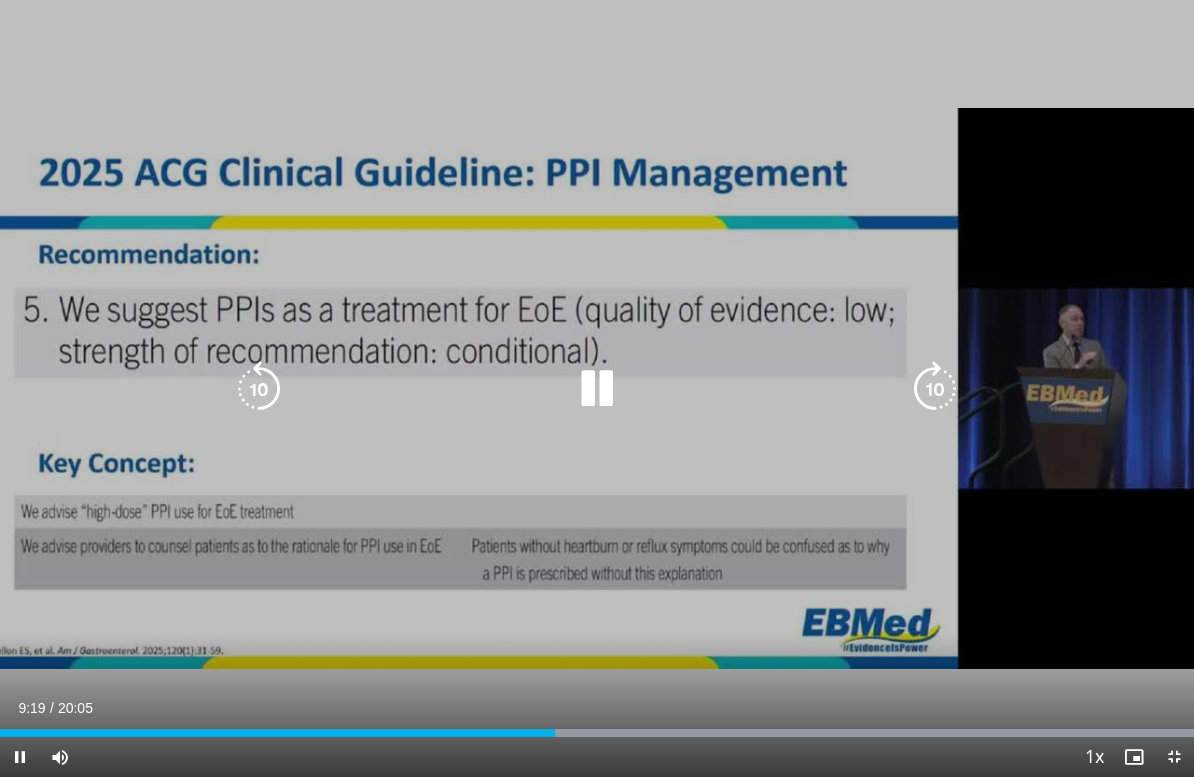 click at bounding box center [259, 389] 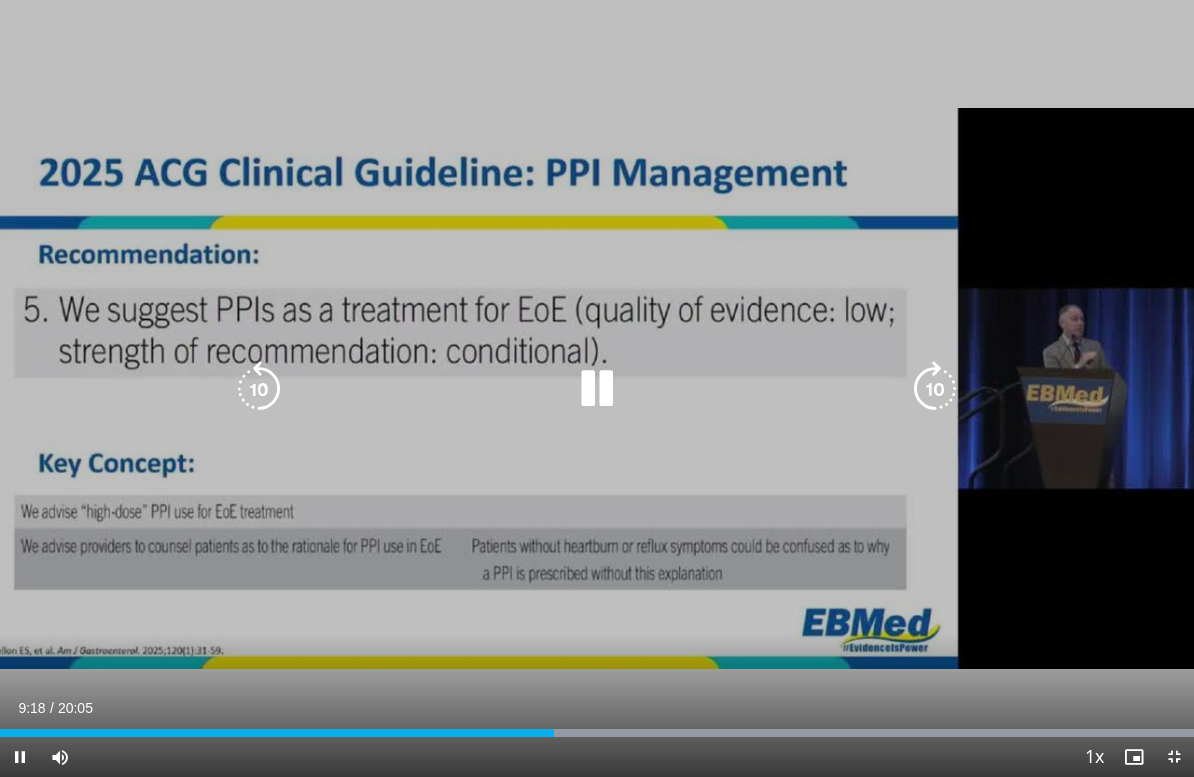 click at bounding box center (259, 389) 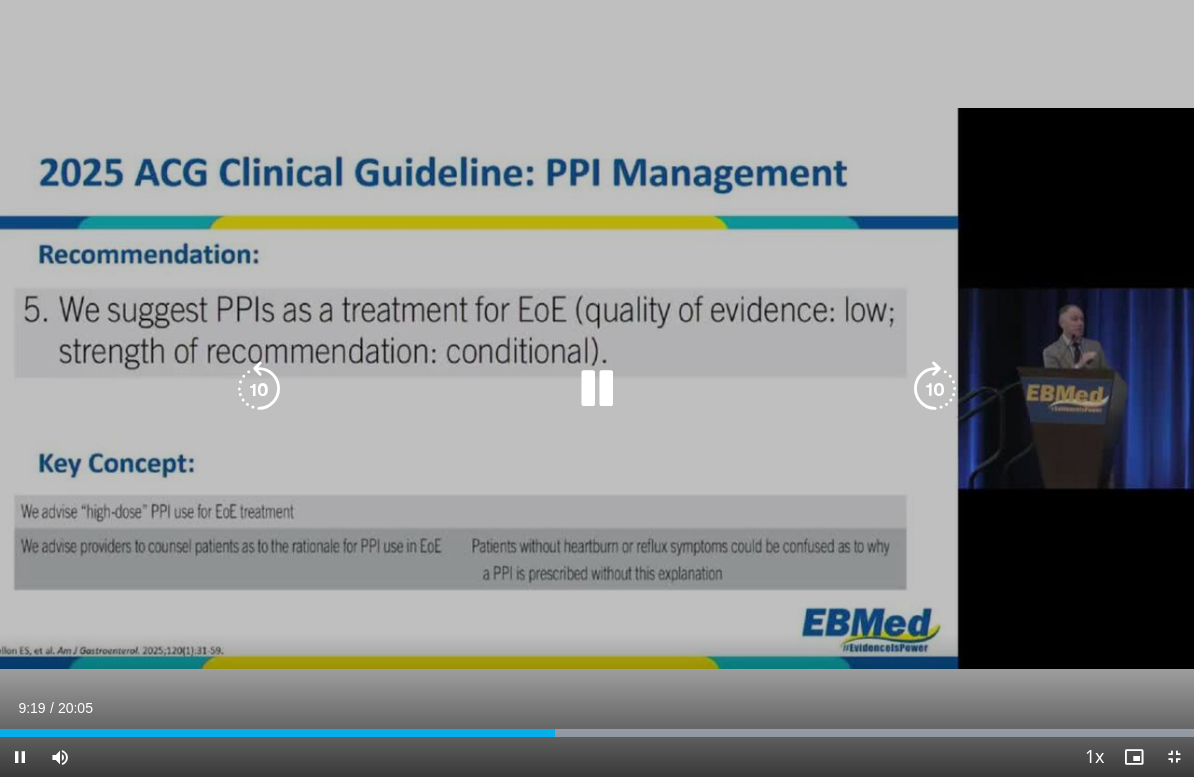 click at bounding box center [597, 389] 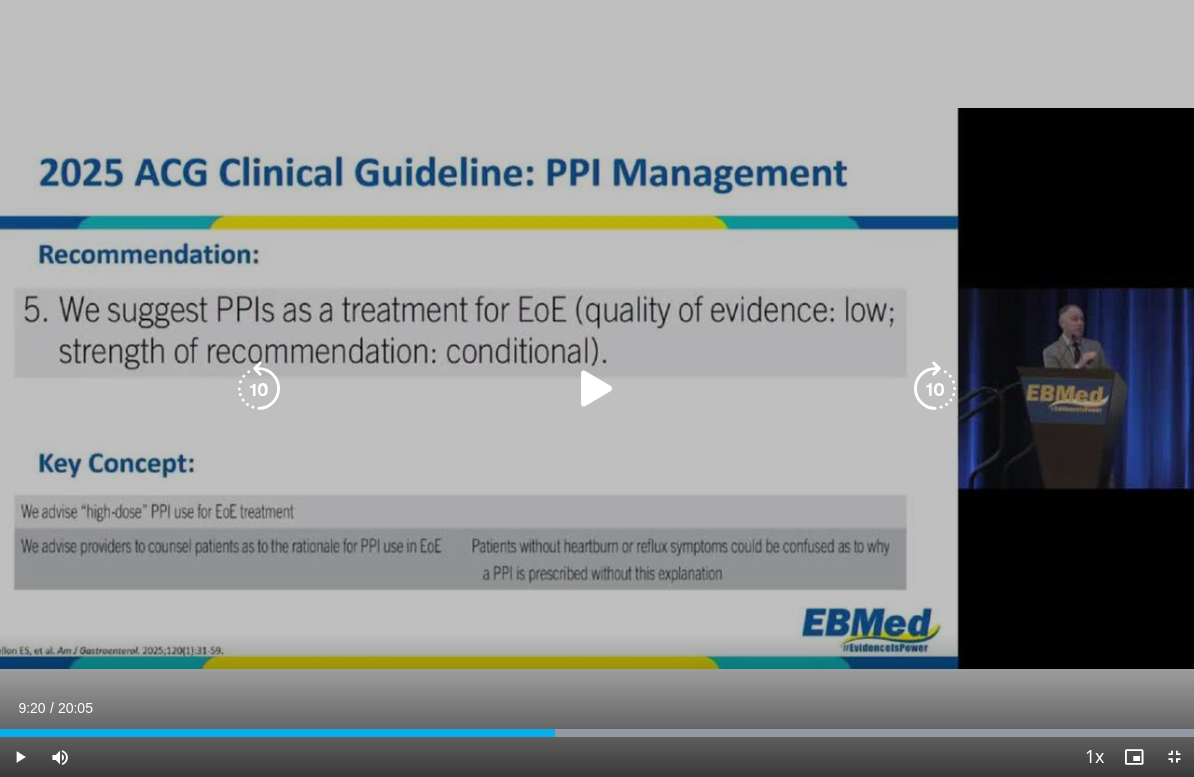 click at bounding box center [597, 389] 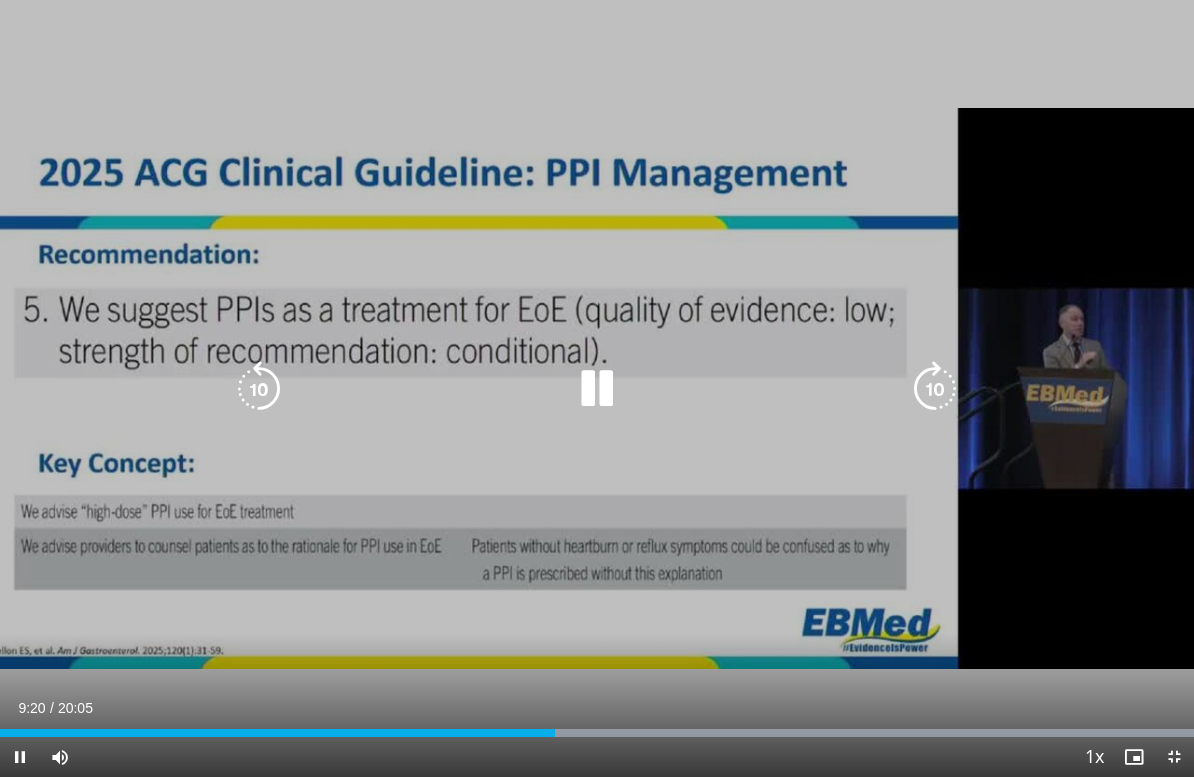 click on "10 seconds
Tap to unmute" at bounding box center [597, 388] 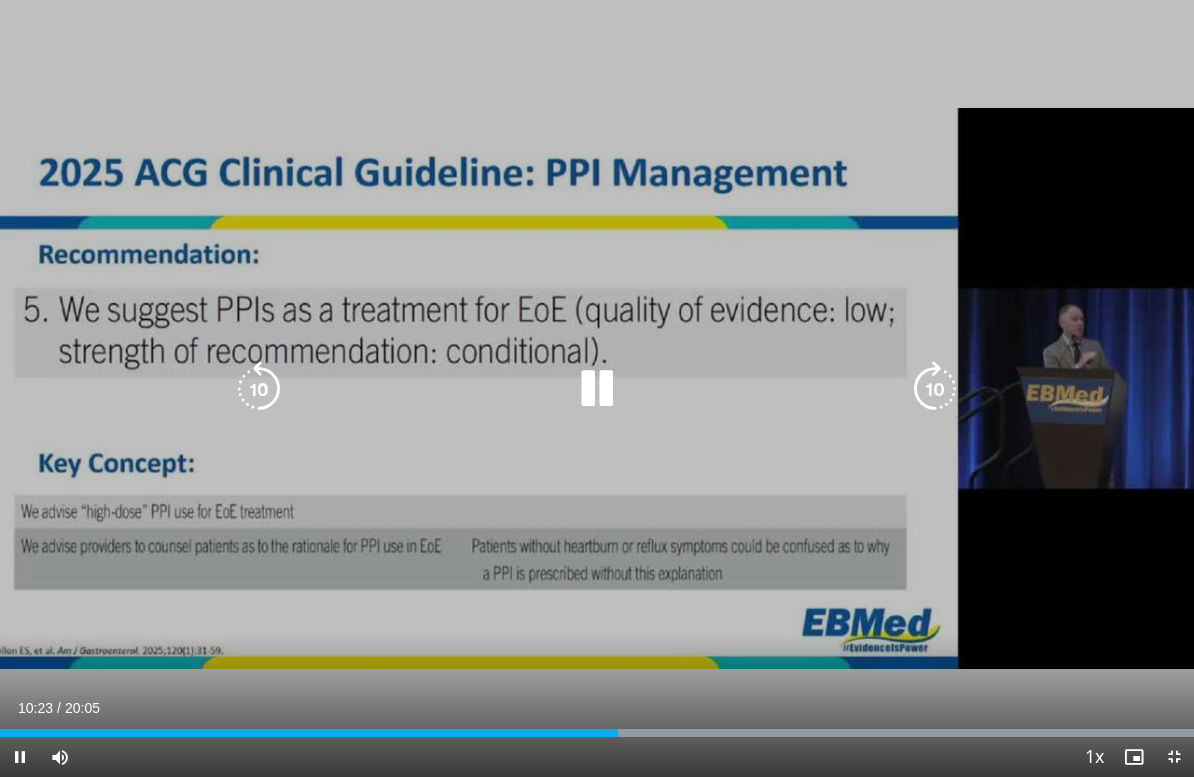 click at bounding box center [259, 389] 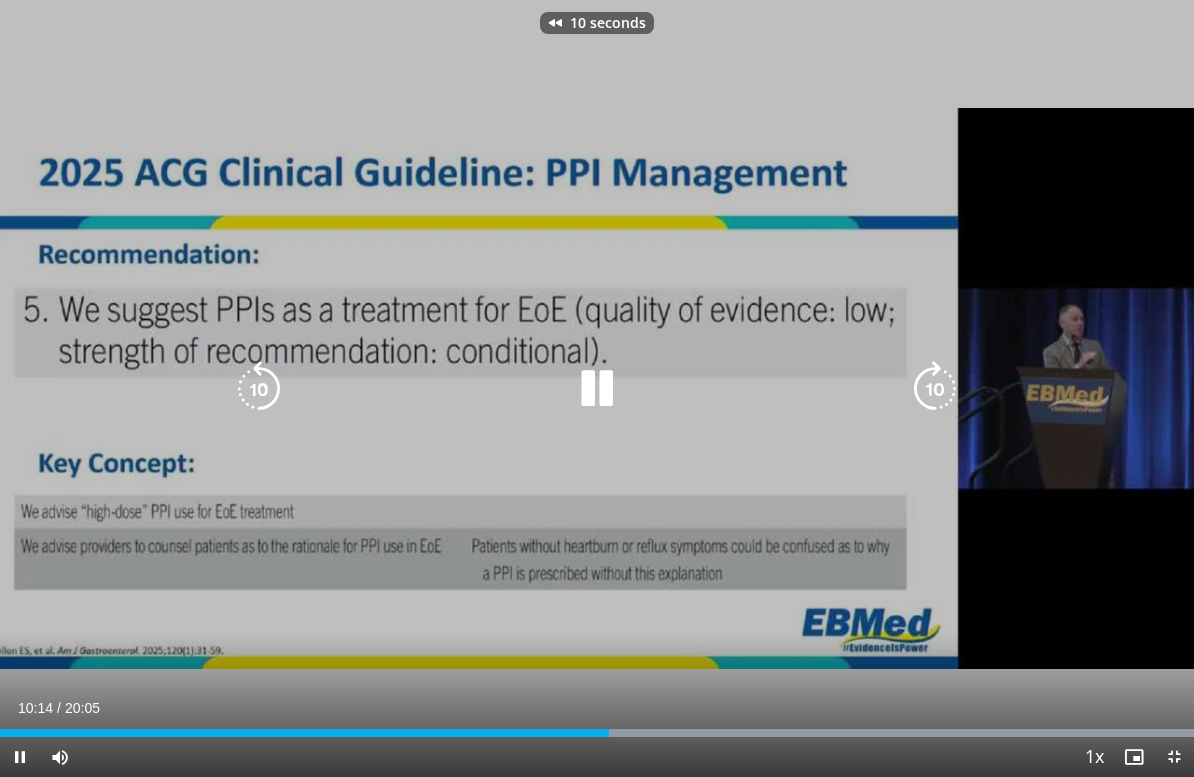 click on "10 seconds
Tap to unmute" at bounding box center [597, 388] 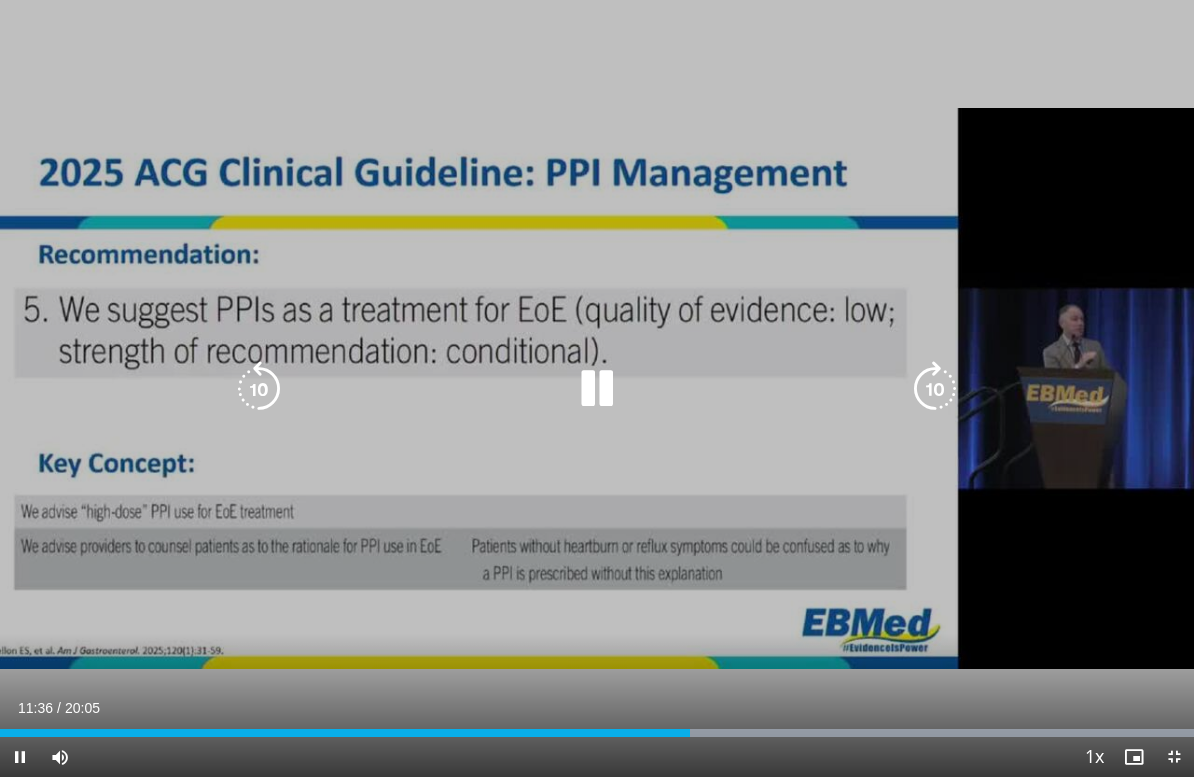 click at bounding box center [259, 389] 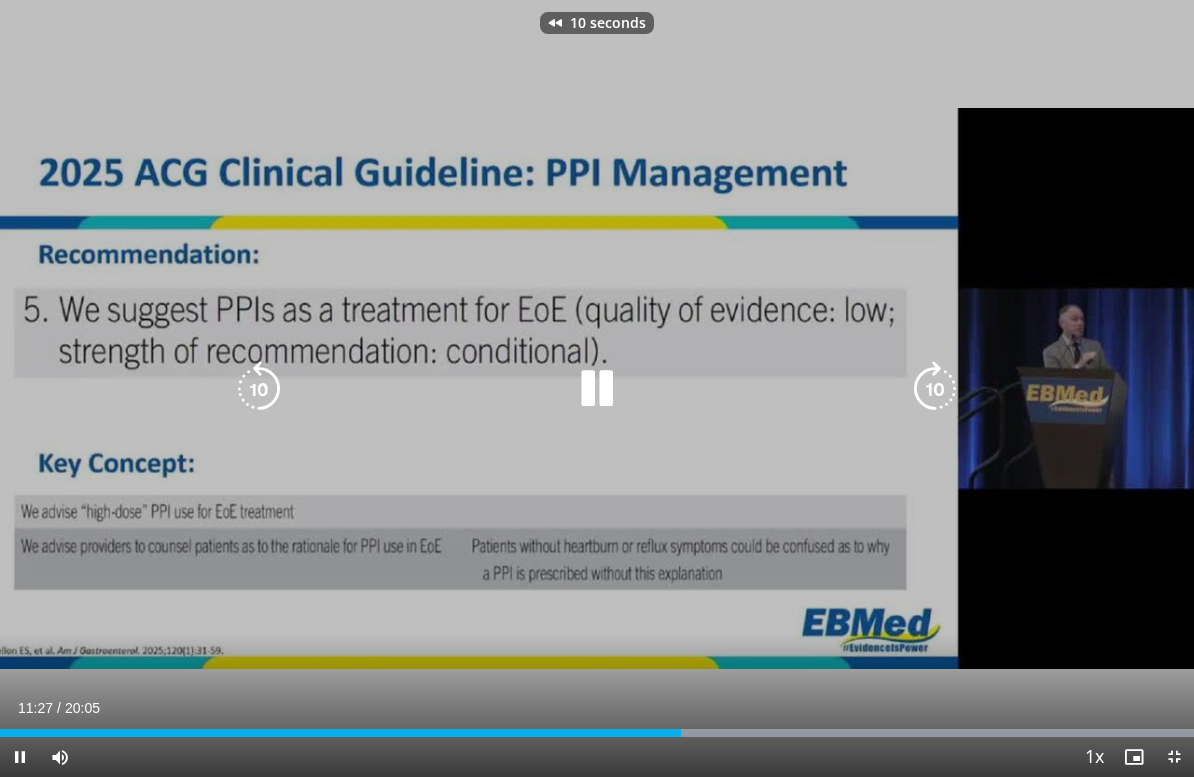 click at bounding box center (259, 389) 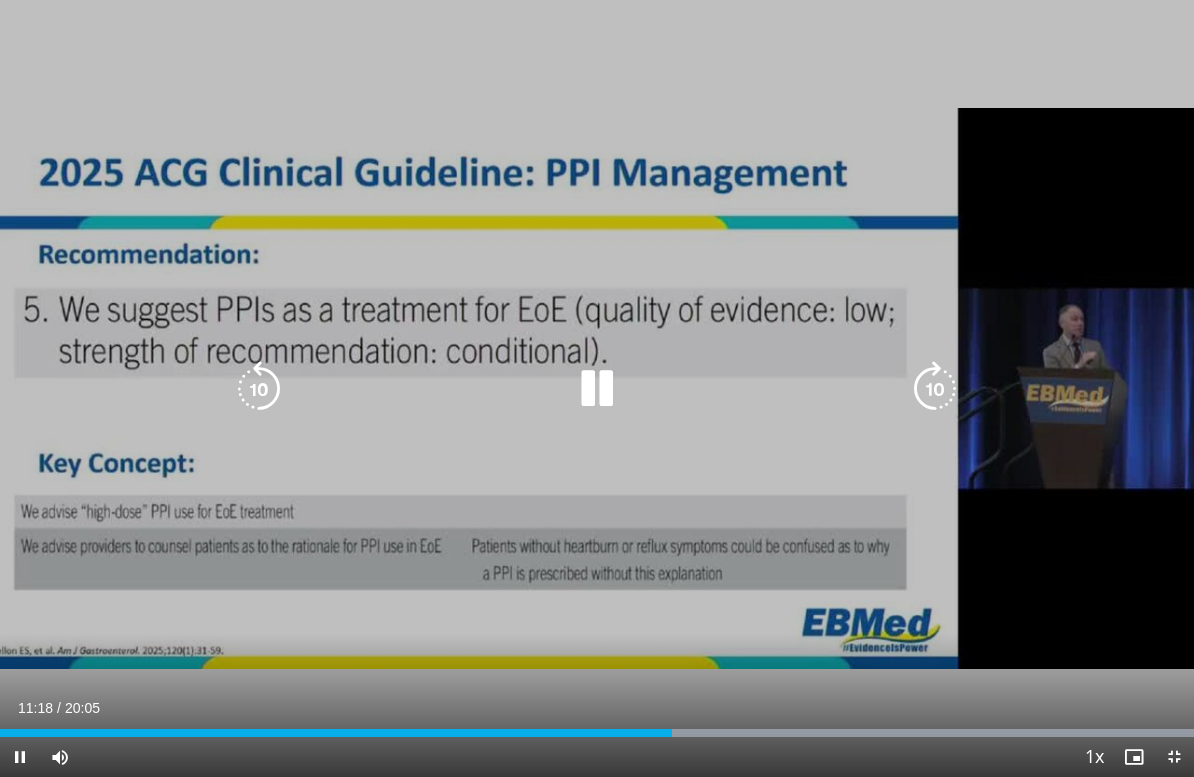 click at bounding box center (259, 389) 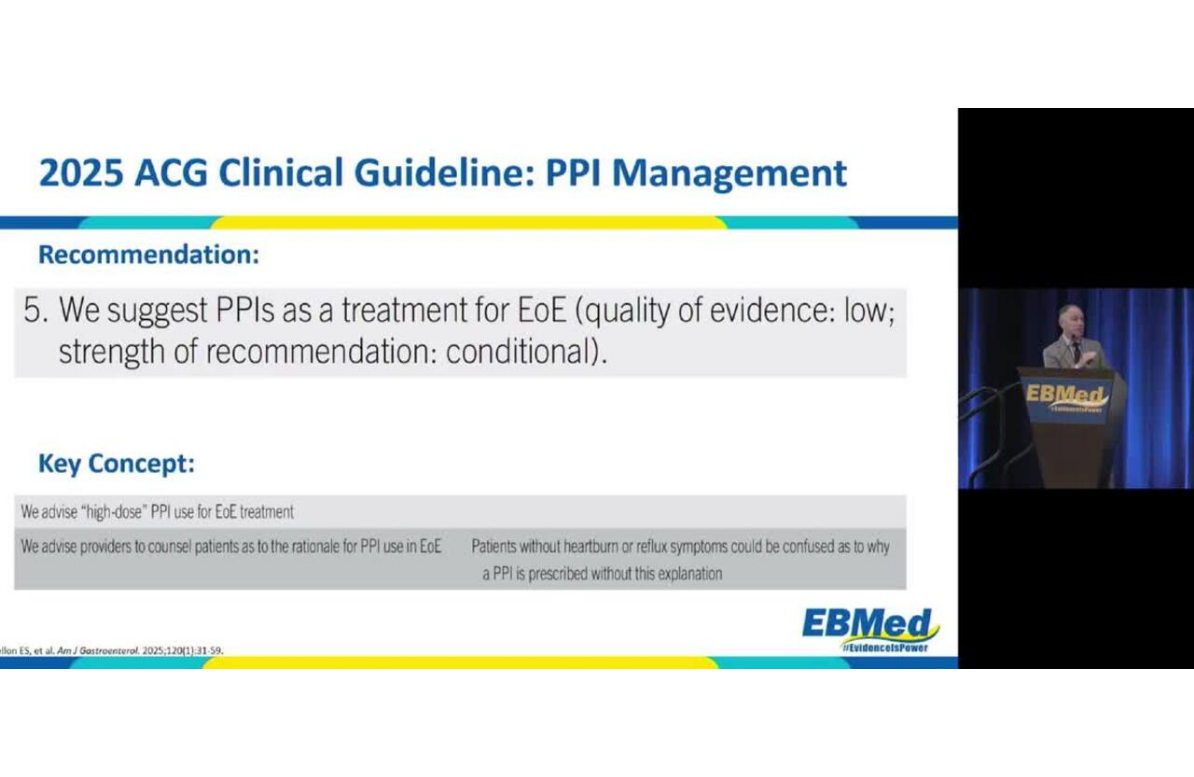 click at bounding box center [259, 389] 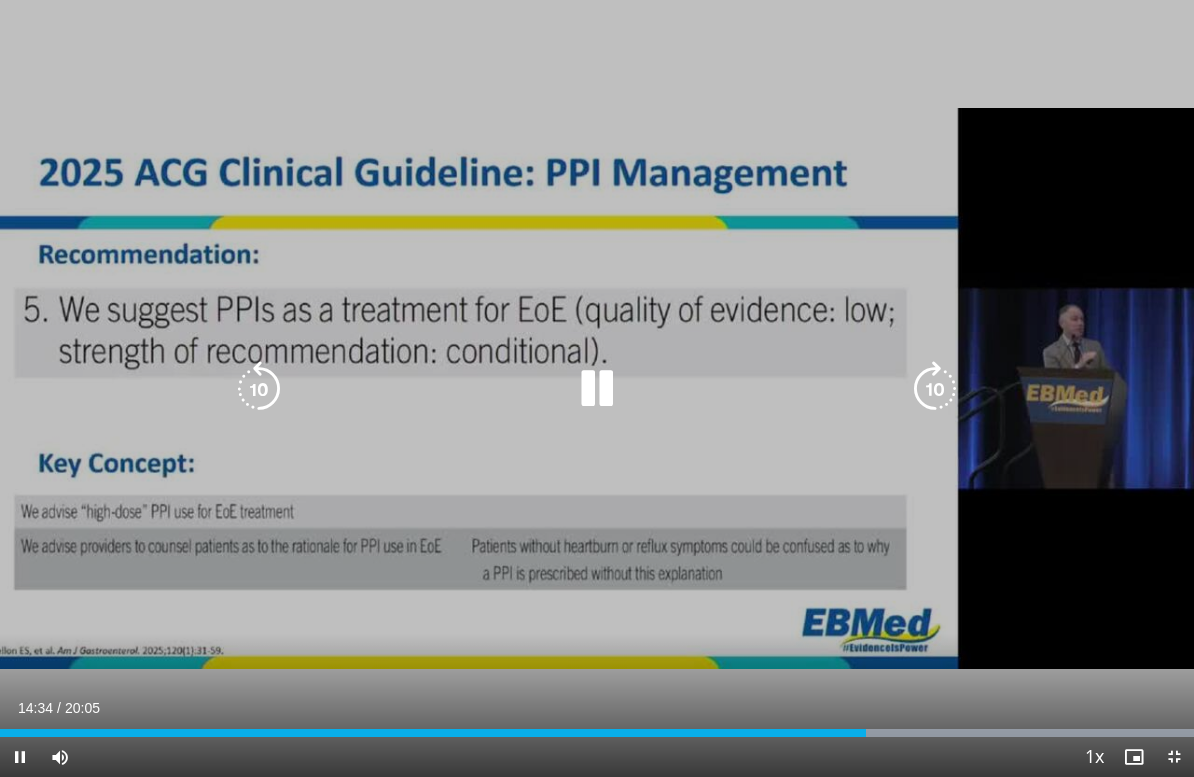 click at bounding box center [597, 389] 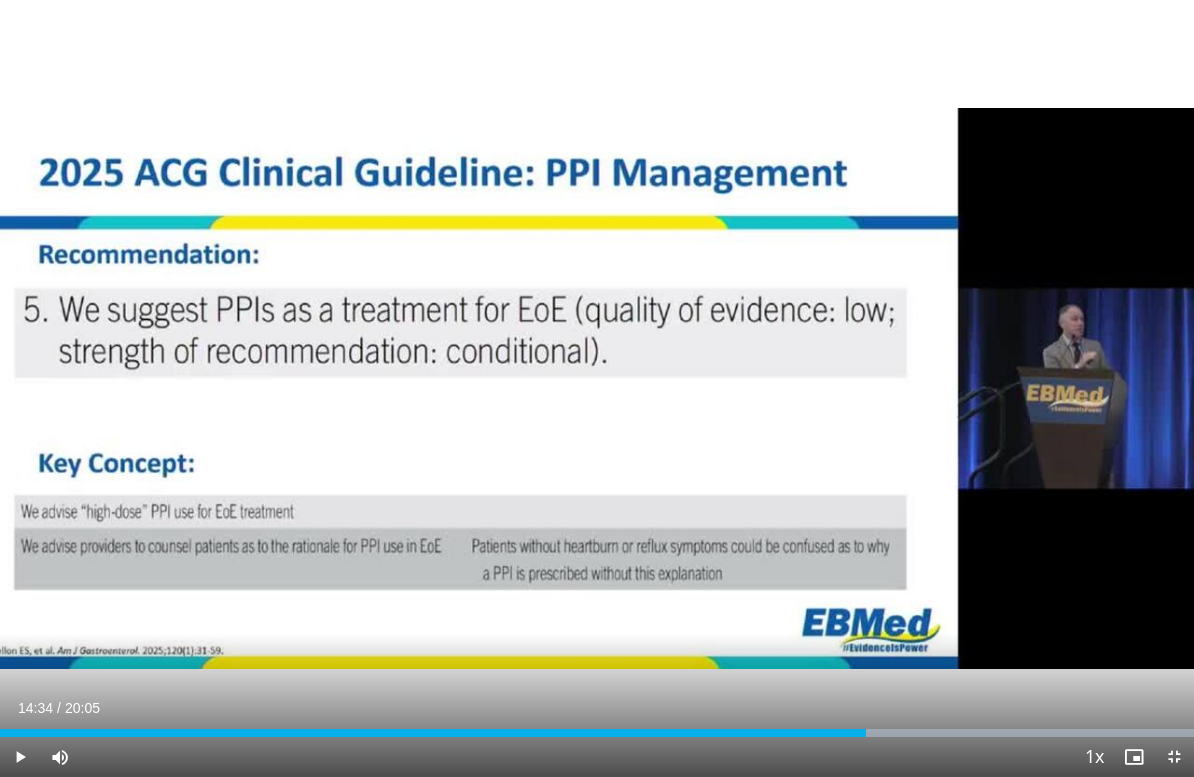 click at bounding box center [597, 389] 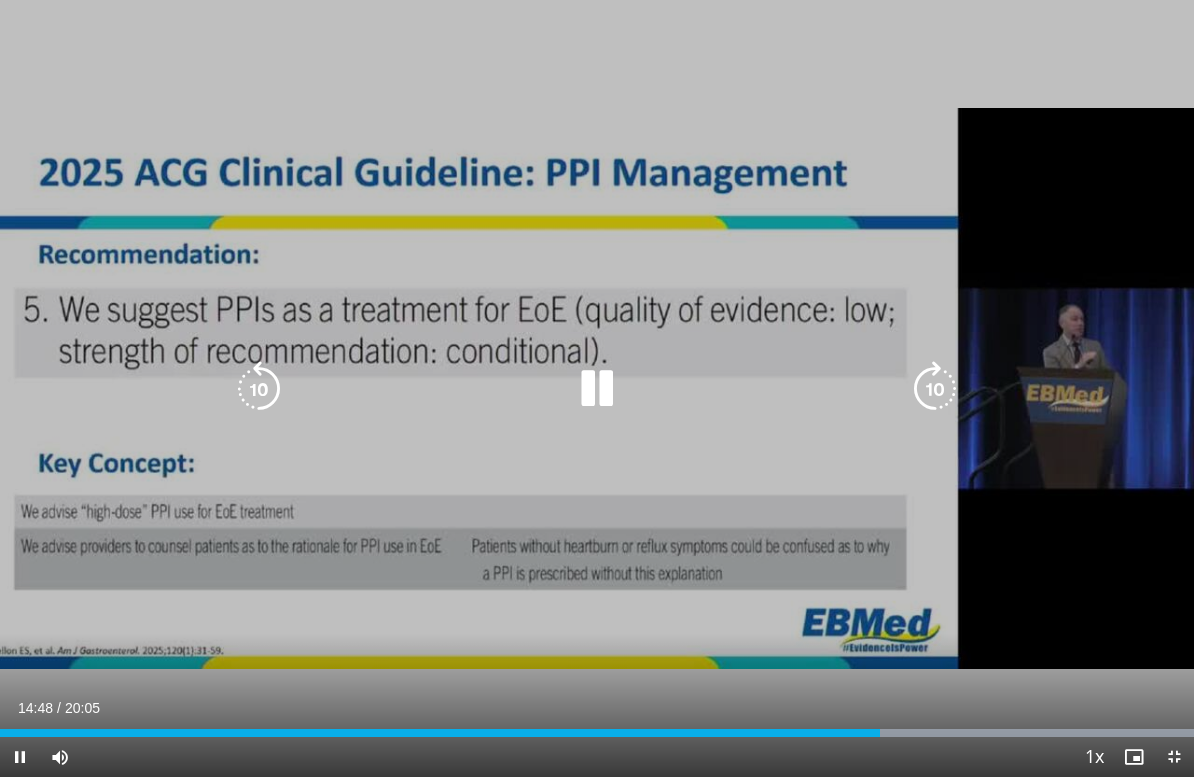 click at bounding box center (259, 389) 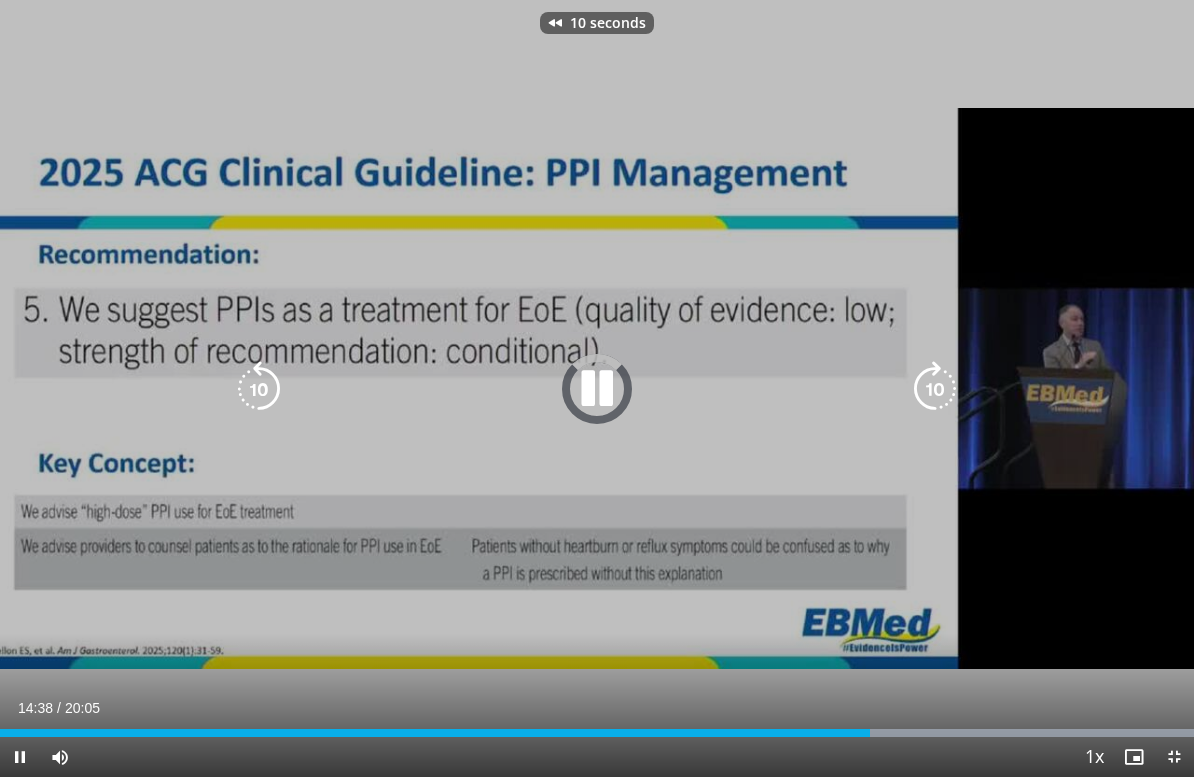 click at bounding box center [259, 389] 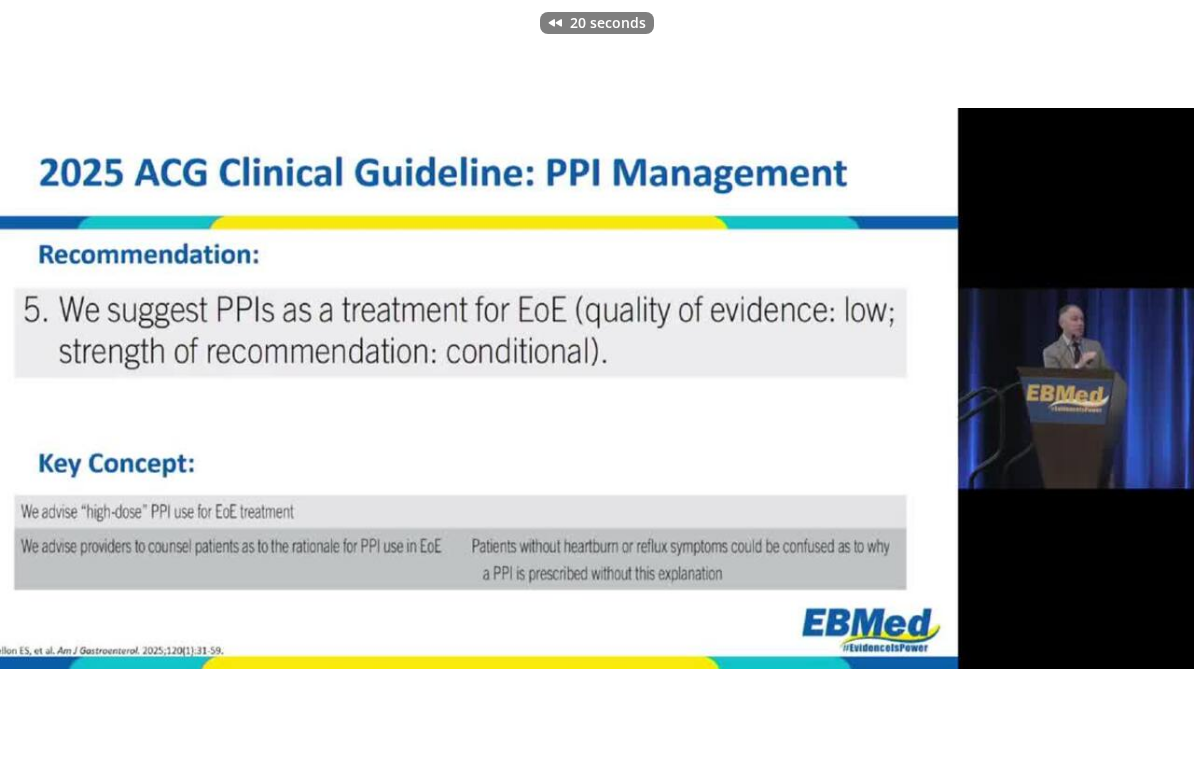 click on "20 seconds
Tap to unmute" at bounding box center [597, 388] 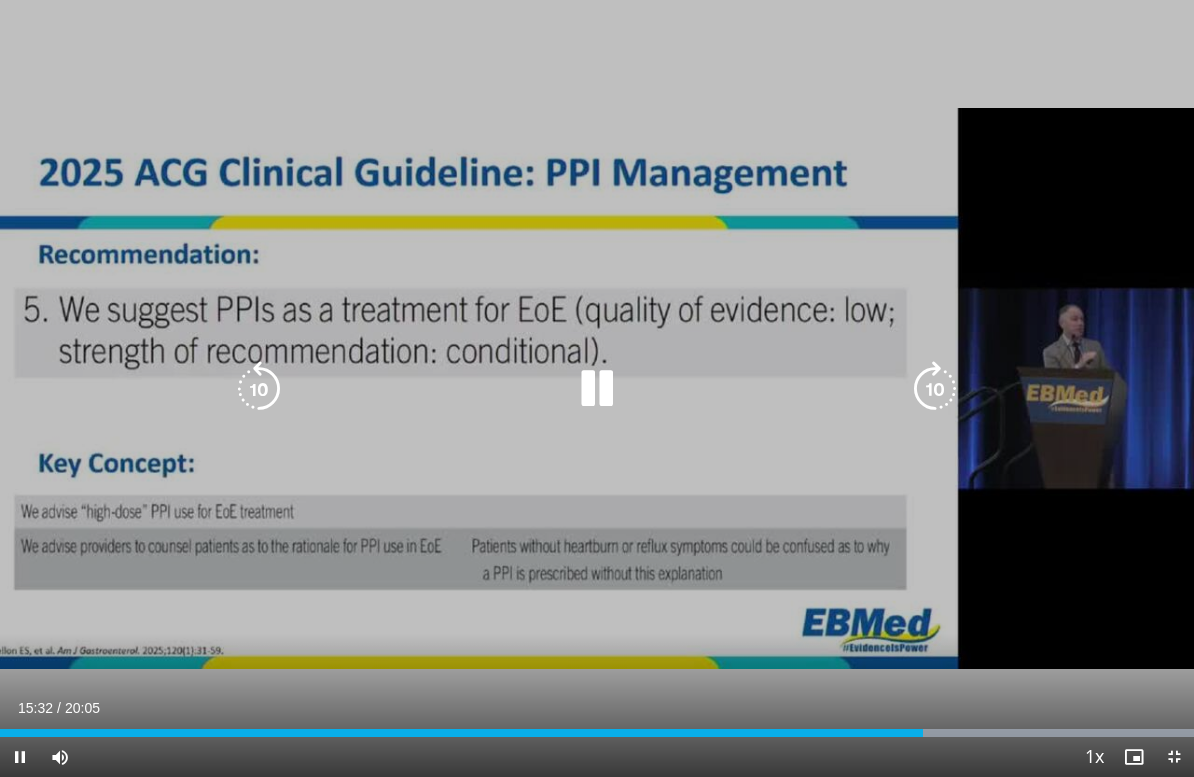 click on "20 seconds
Tap to unmute" at bounding box center [597, 388] 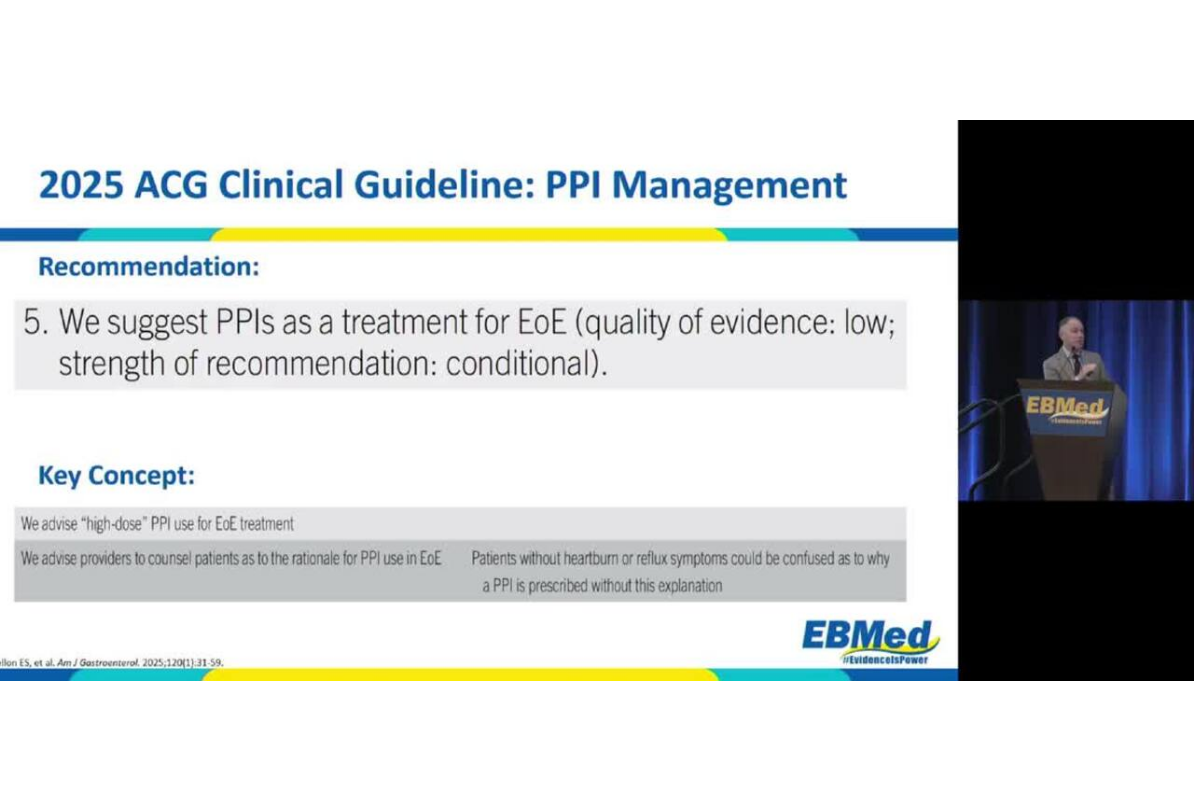 click at bounding box center [597, 401] 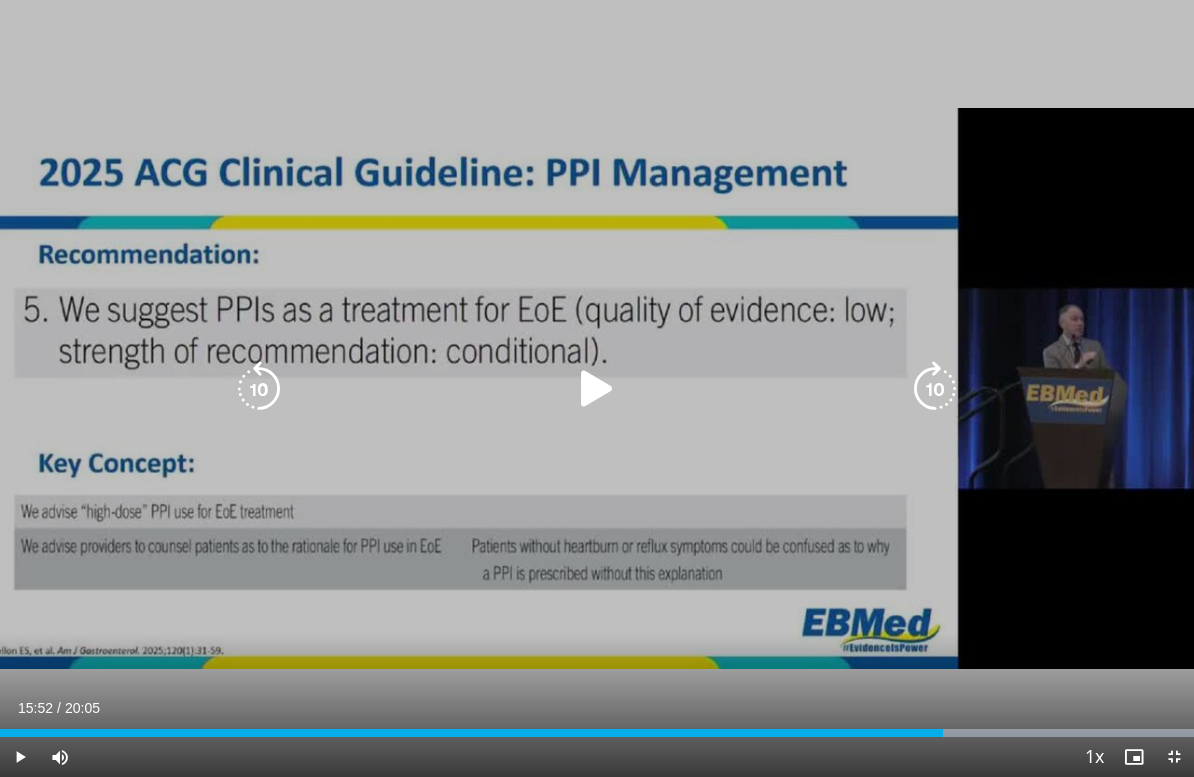 click at bounding box center [597, 389] 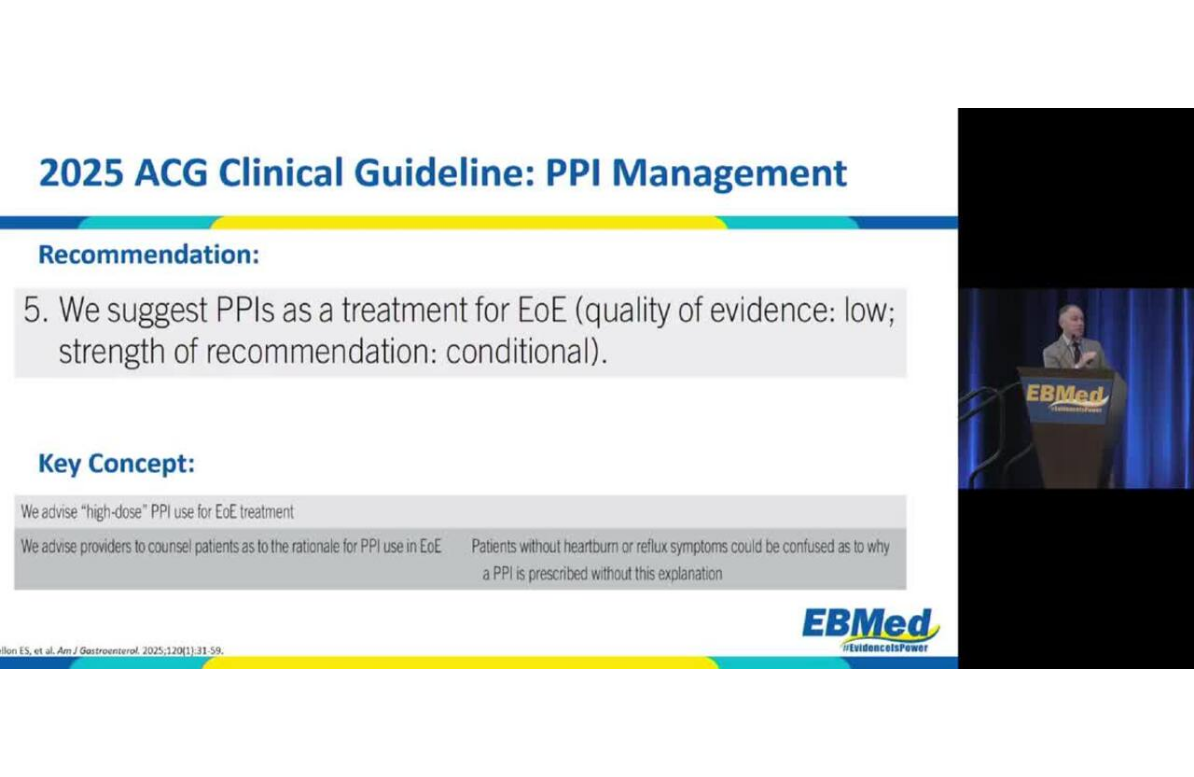 click on "20 seconds
Tap to unmute" at bounding box center (597, 388) 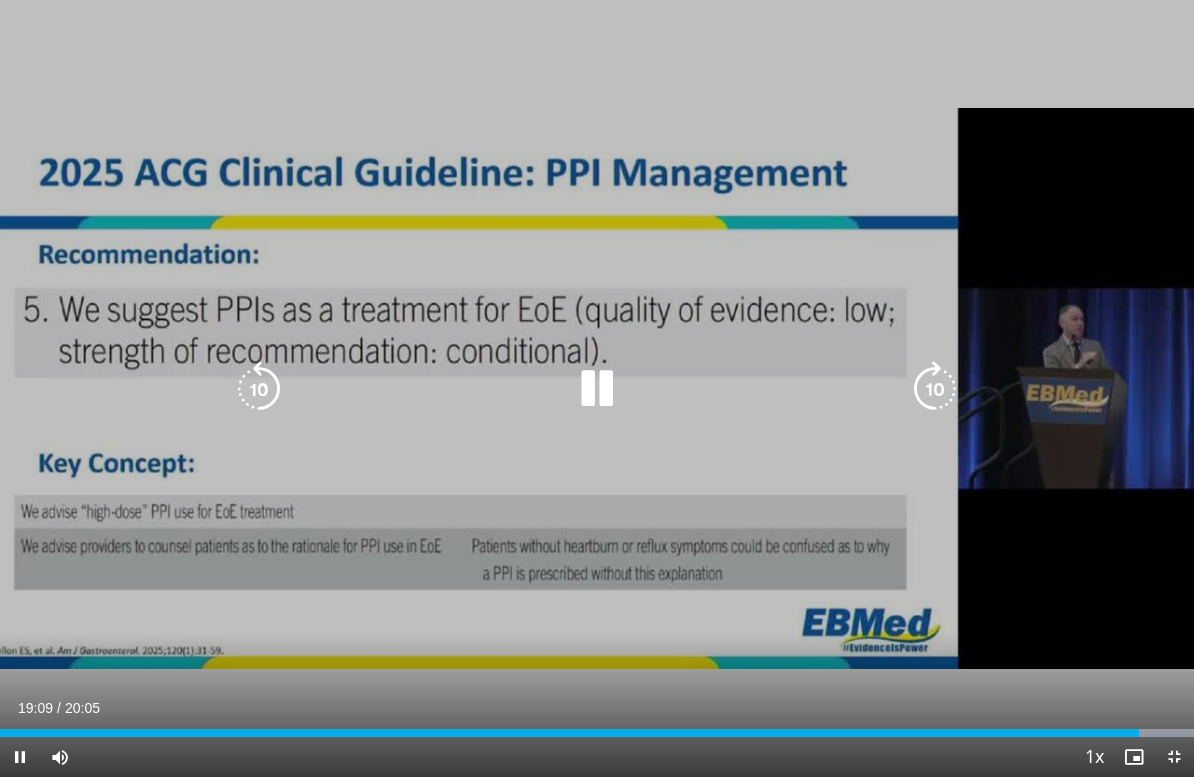 click at bounding box center (259, 389) 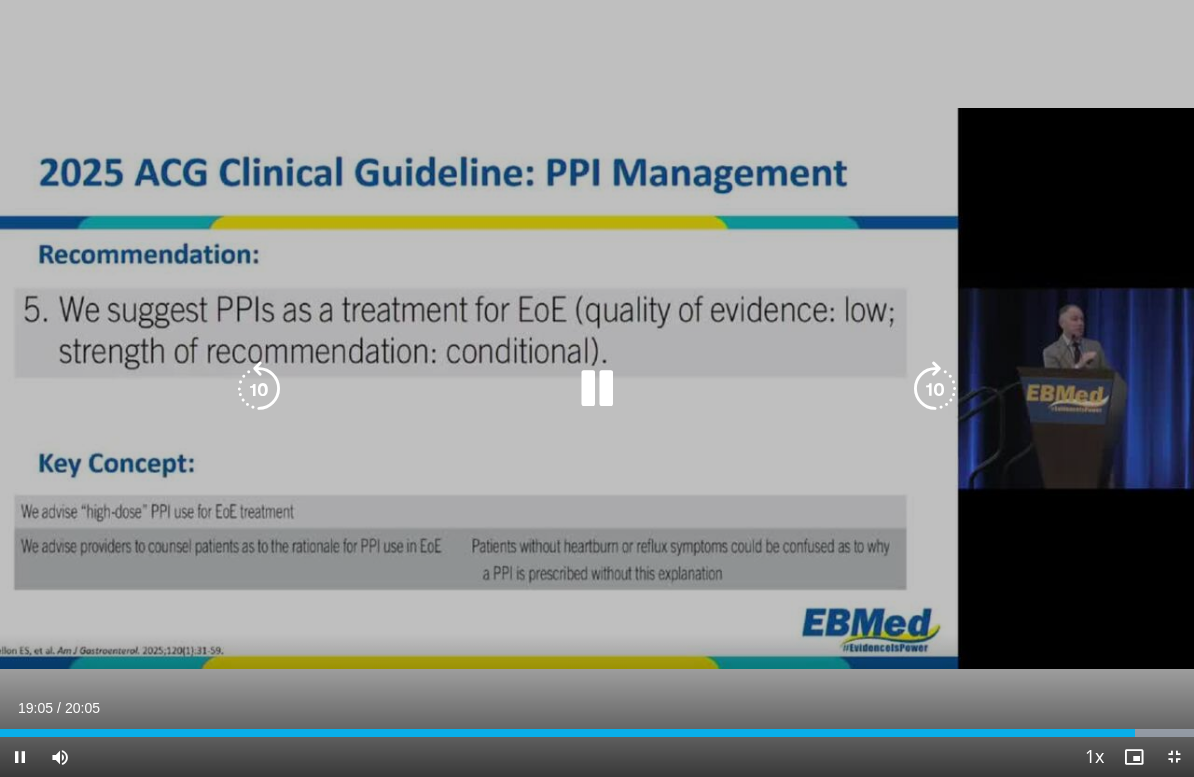click at bounding box center [597, 389] 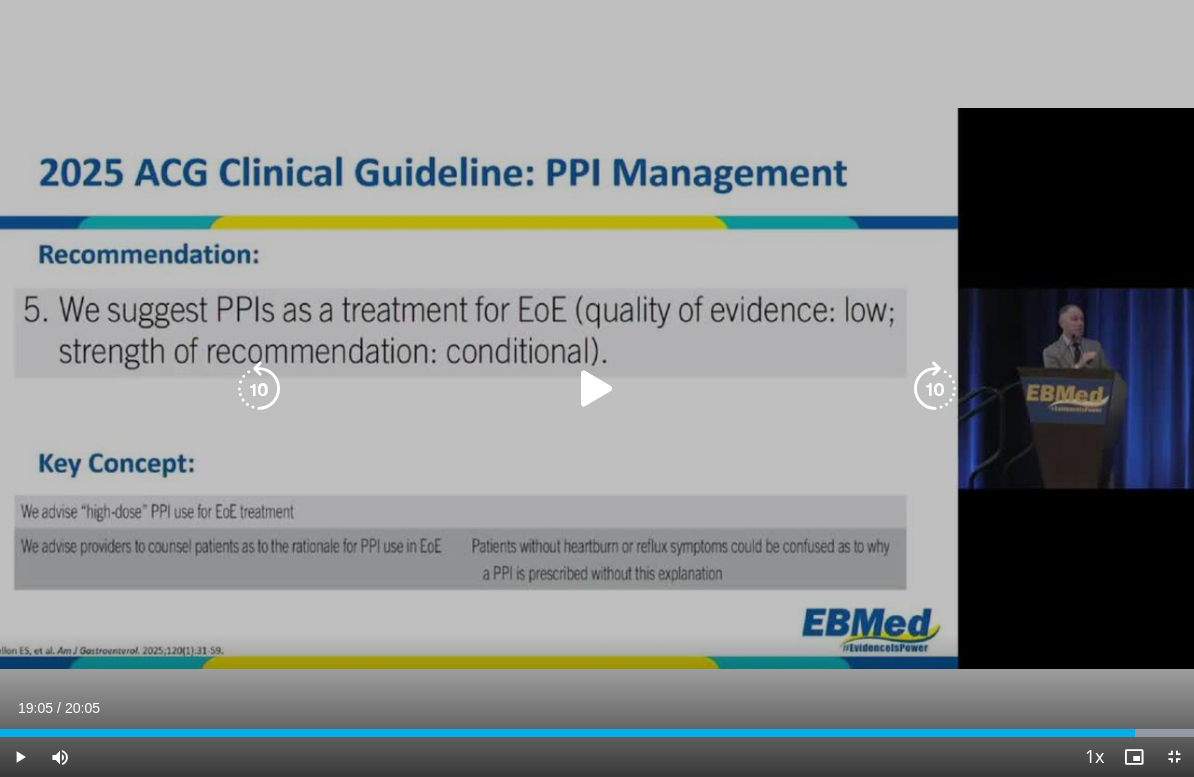 click at bounding box center (259, 389) 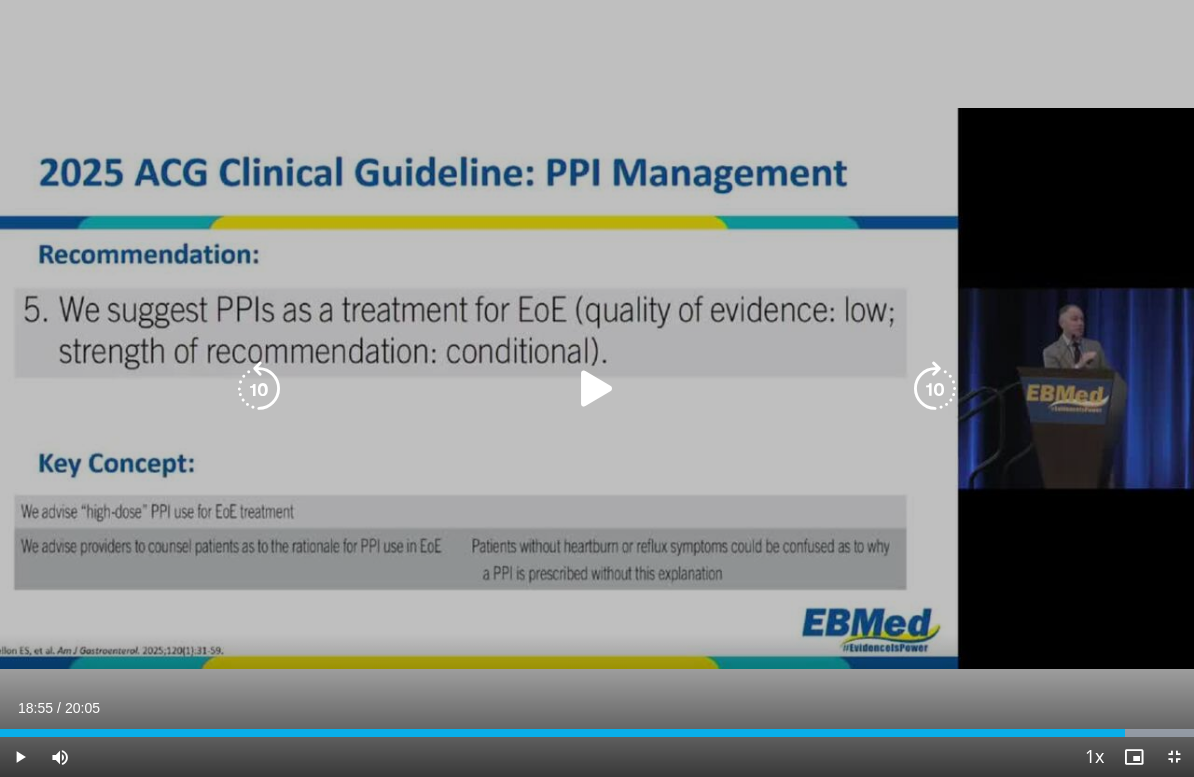 click at bounding box center [597, 389] 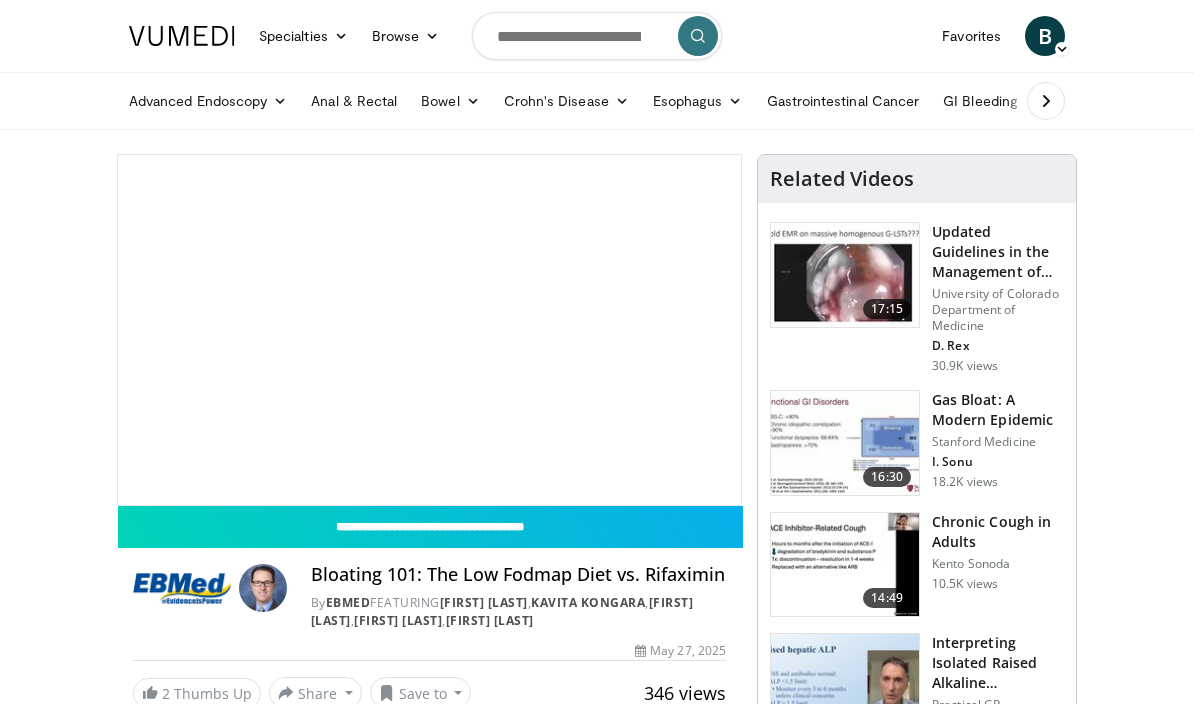 scroll, scrollTop: 0, scrollLeft: 0, axis: both 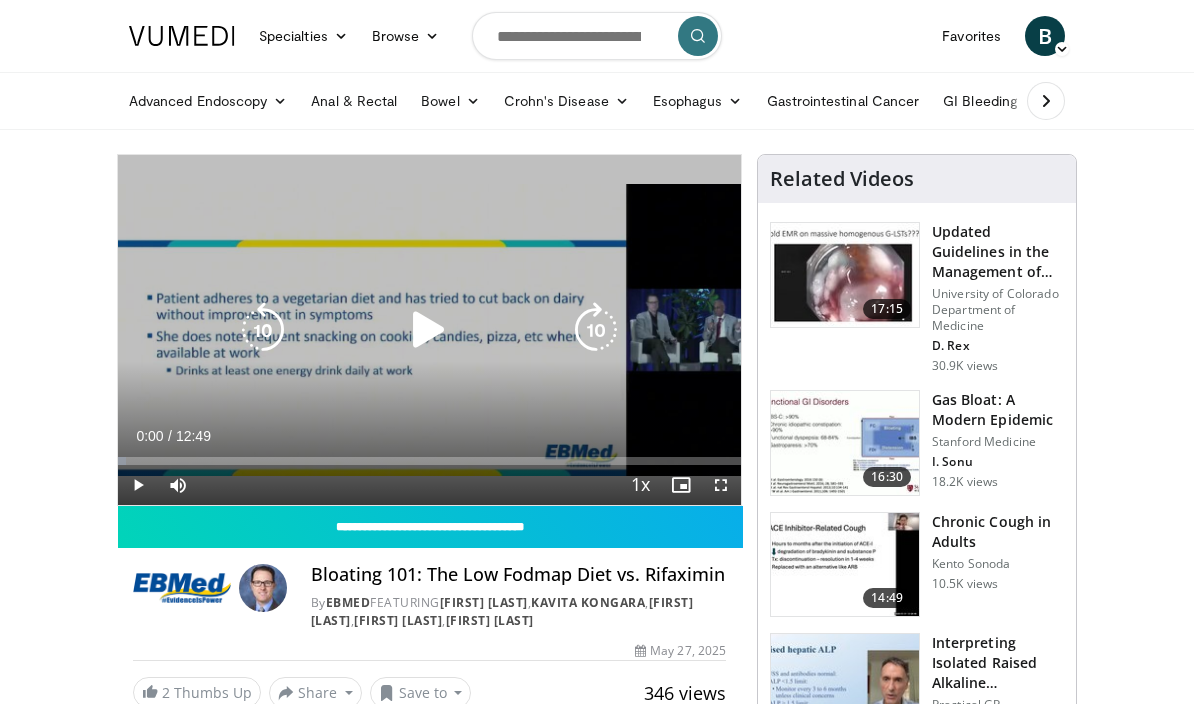 click at bounding box center (429, 330) 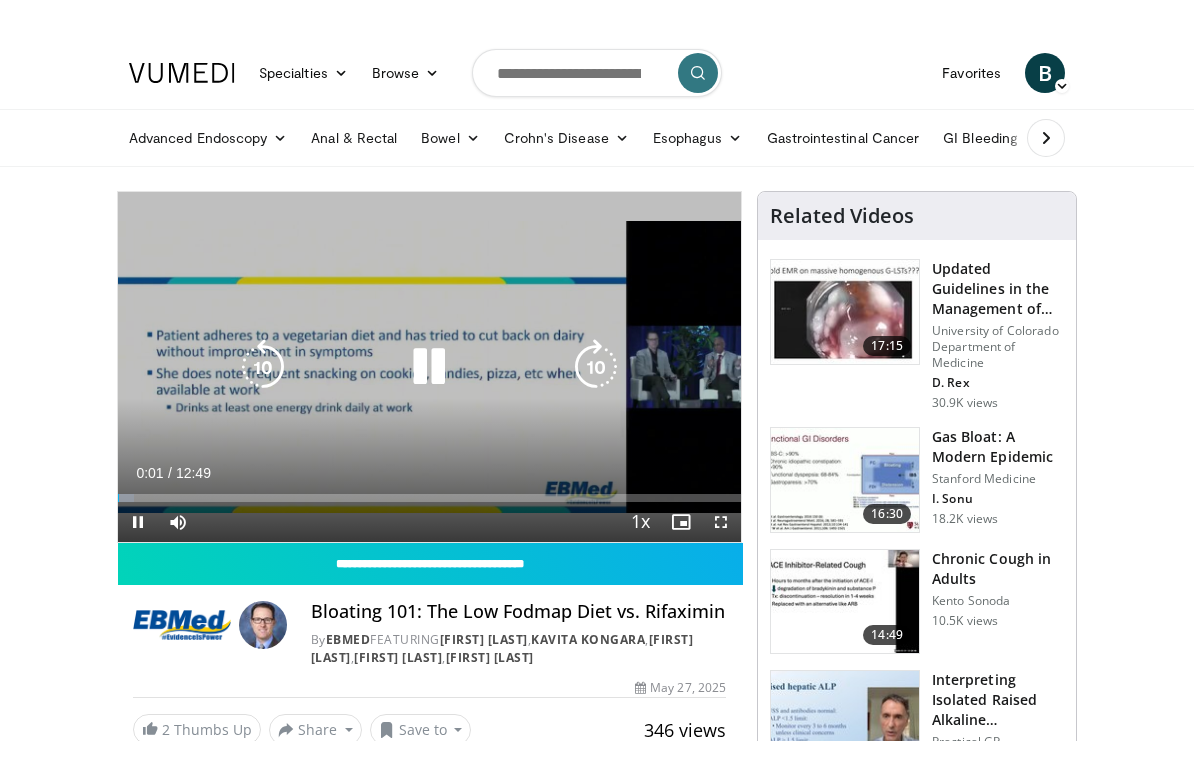 scroll, scrollTop: 24, scrollLeft: 0, axis: vertical 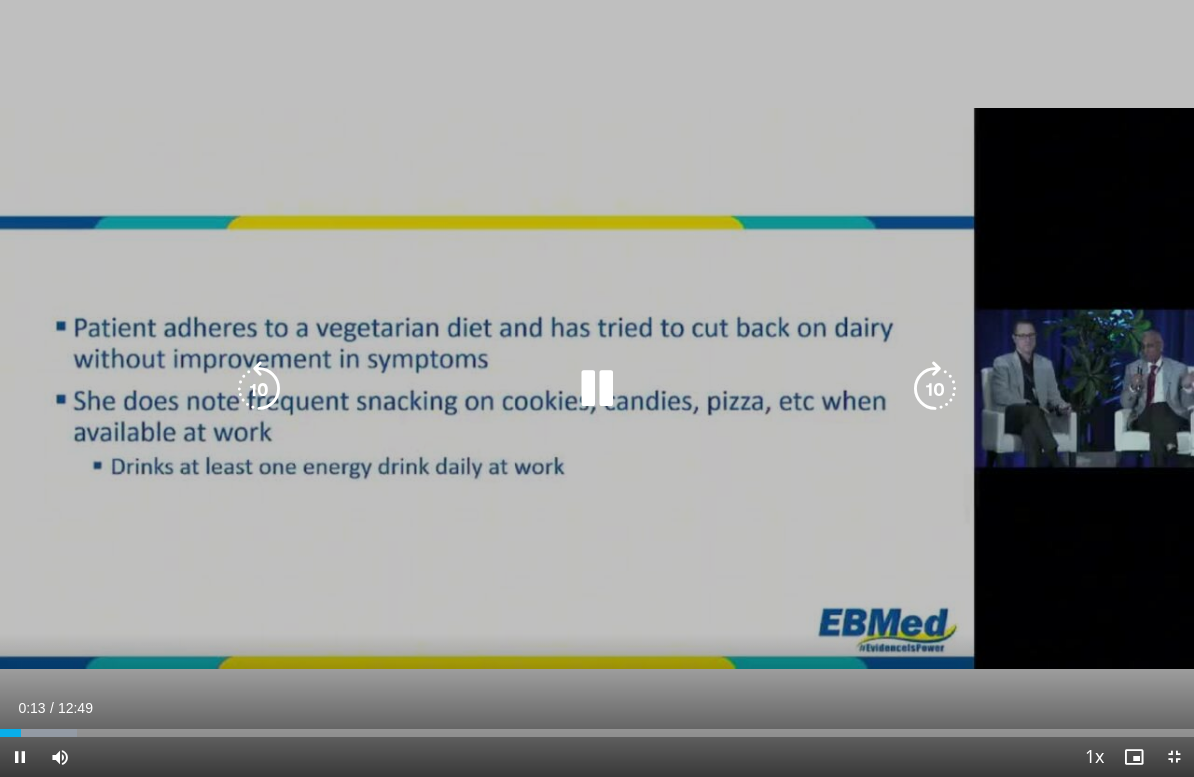 click at bounding box center (597, 389) 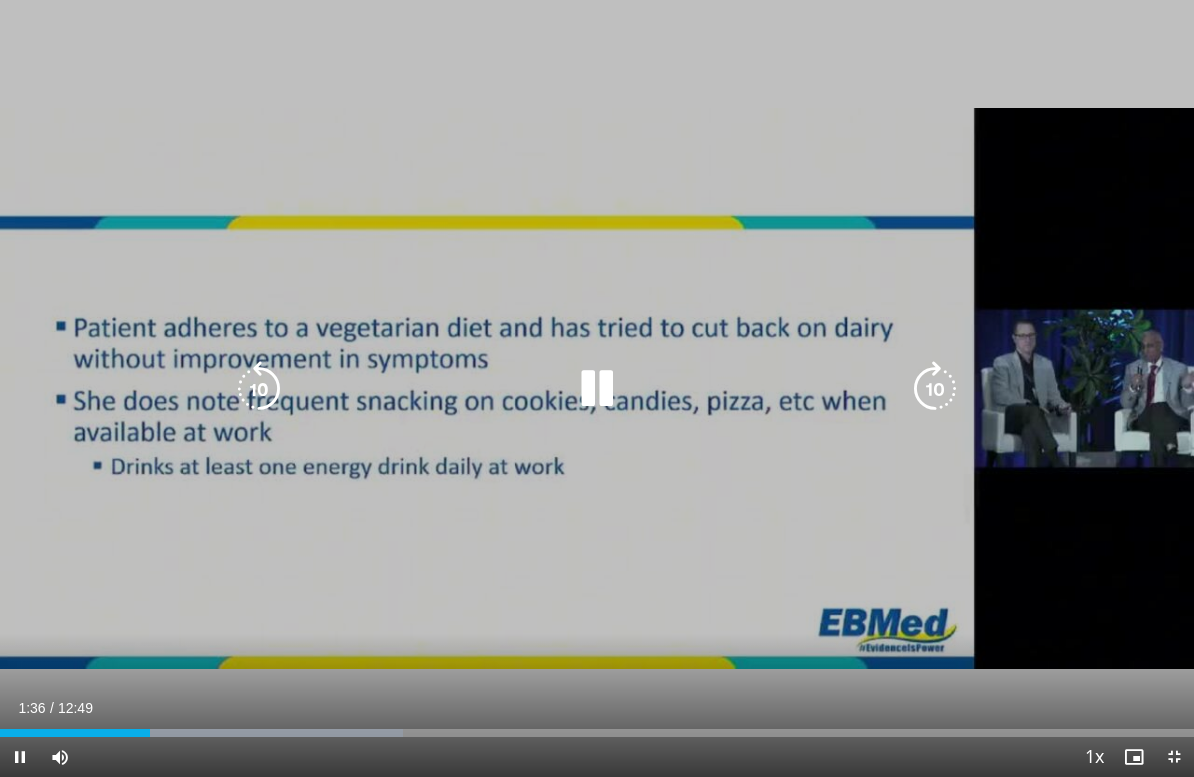 click at bounding box center [597, 389] 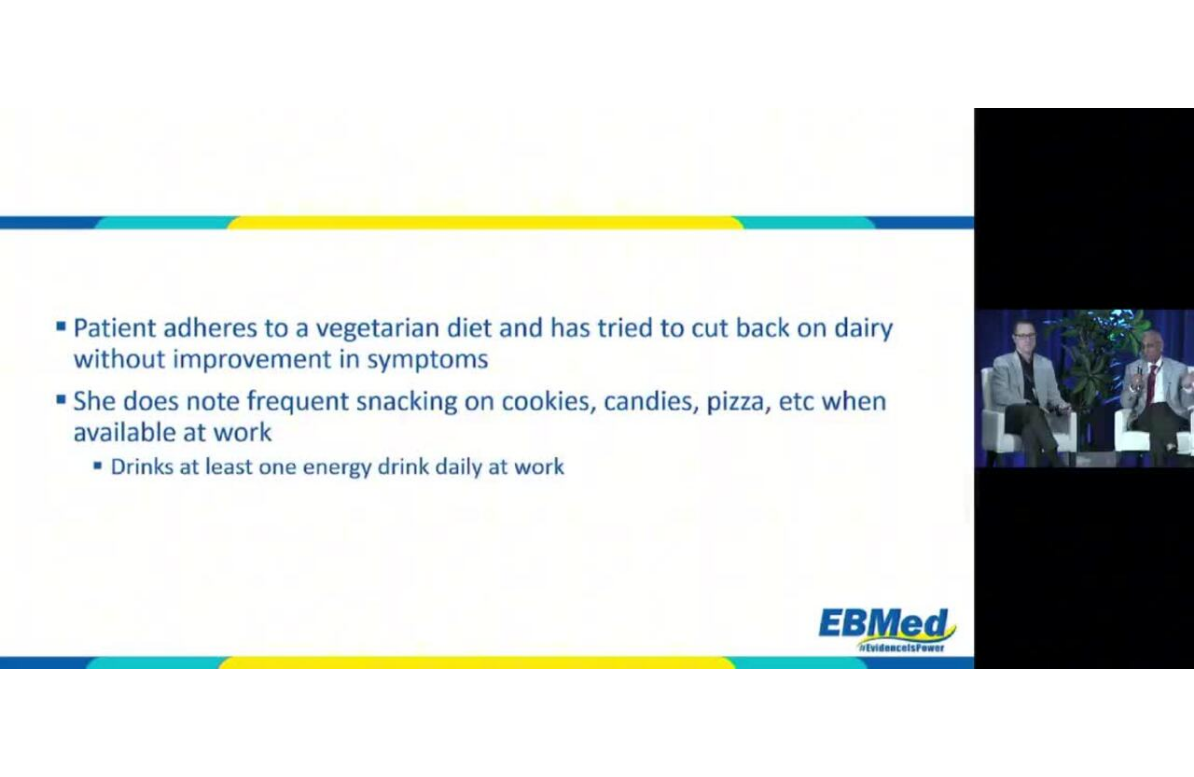 click on "10 seconds
Tap to unmute" at bounding box center [597, 388] 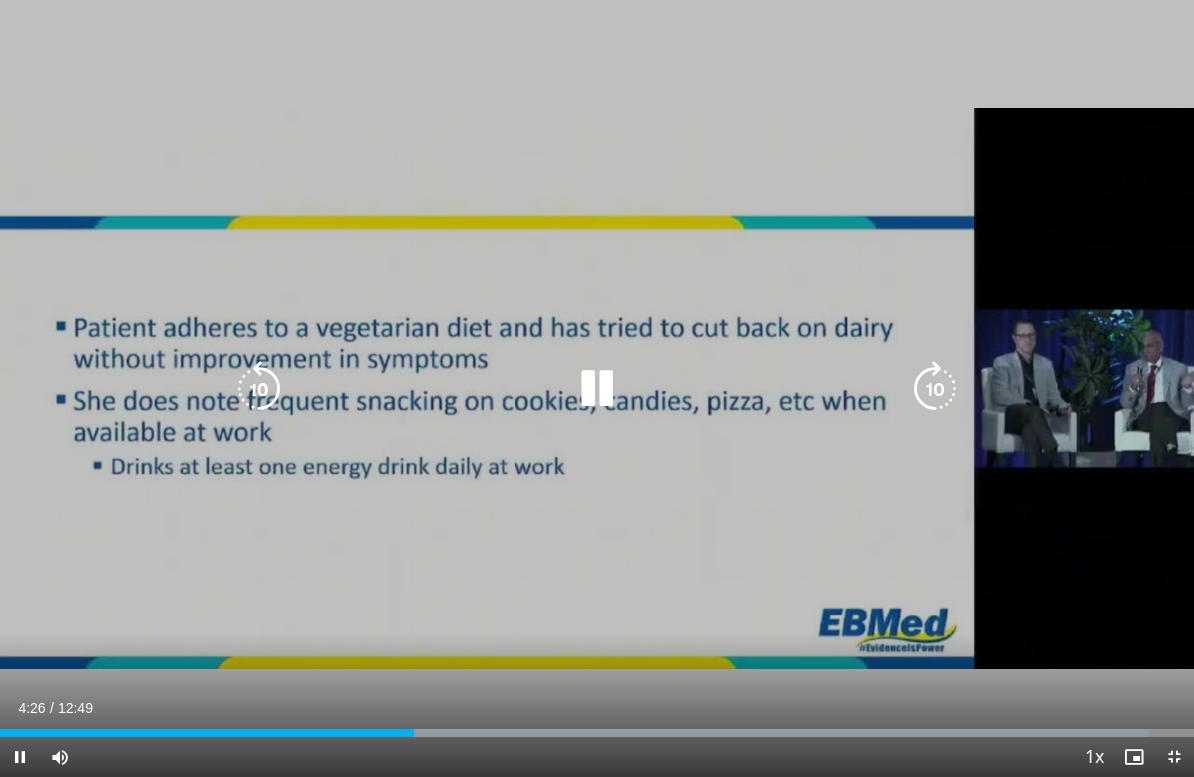 click on "10 seconds
Tap to unmute" at bounding box center [597, 388] 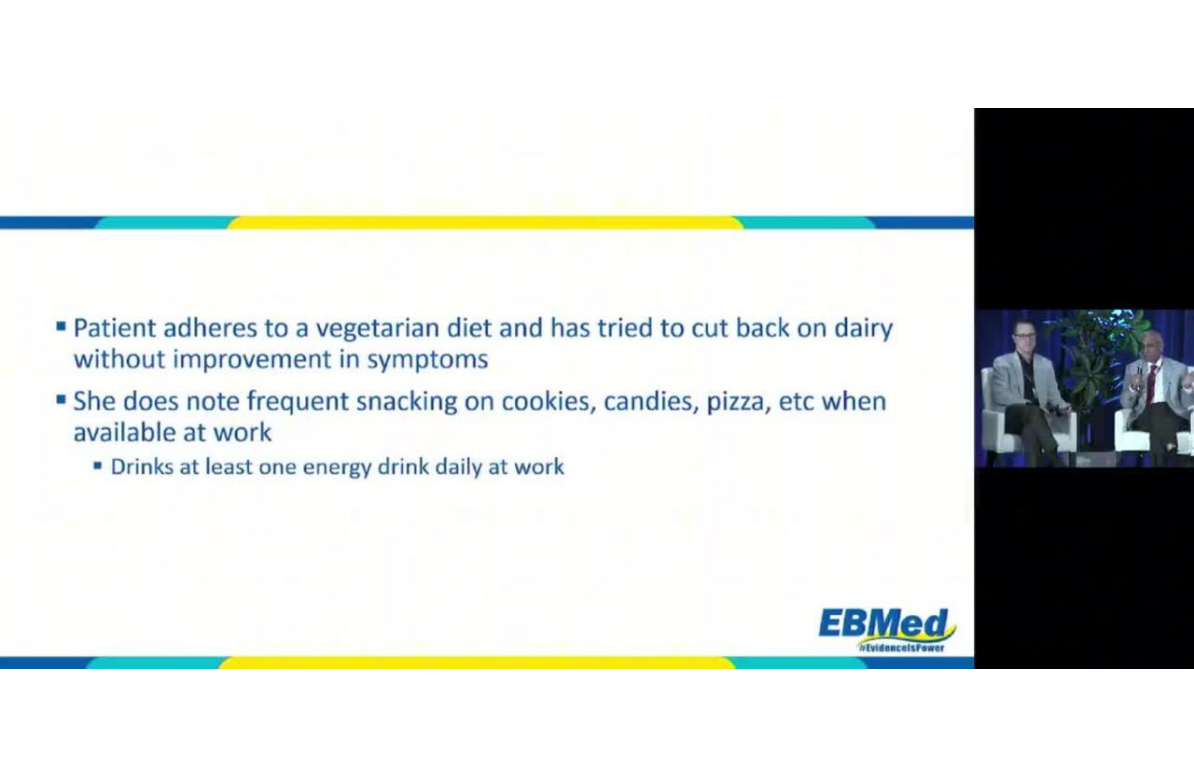 click on "10 seconds
Tap to unmute" at bounding box center [597, 388] 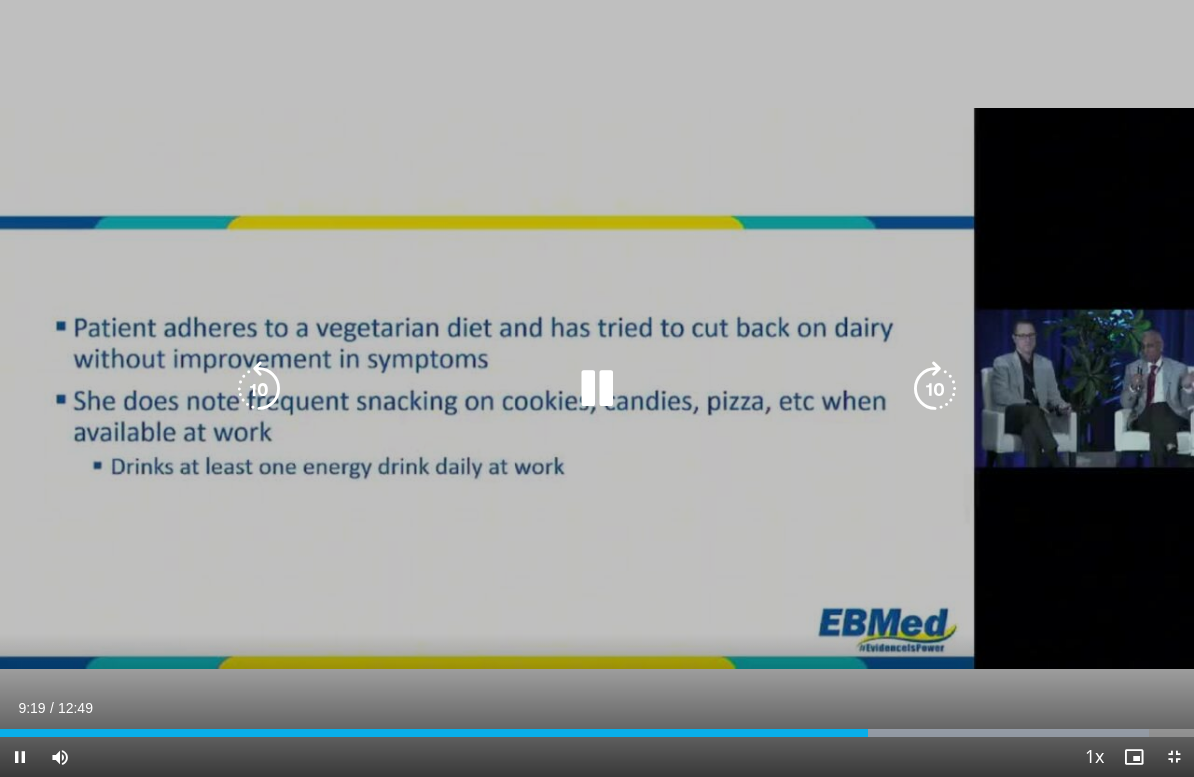 click at bounding box center (259, 389) 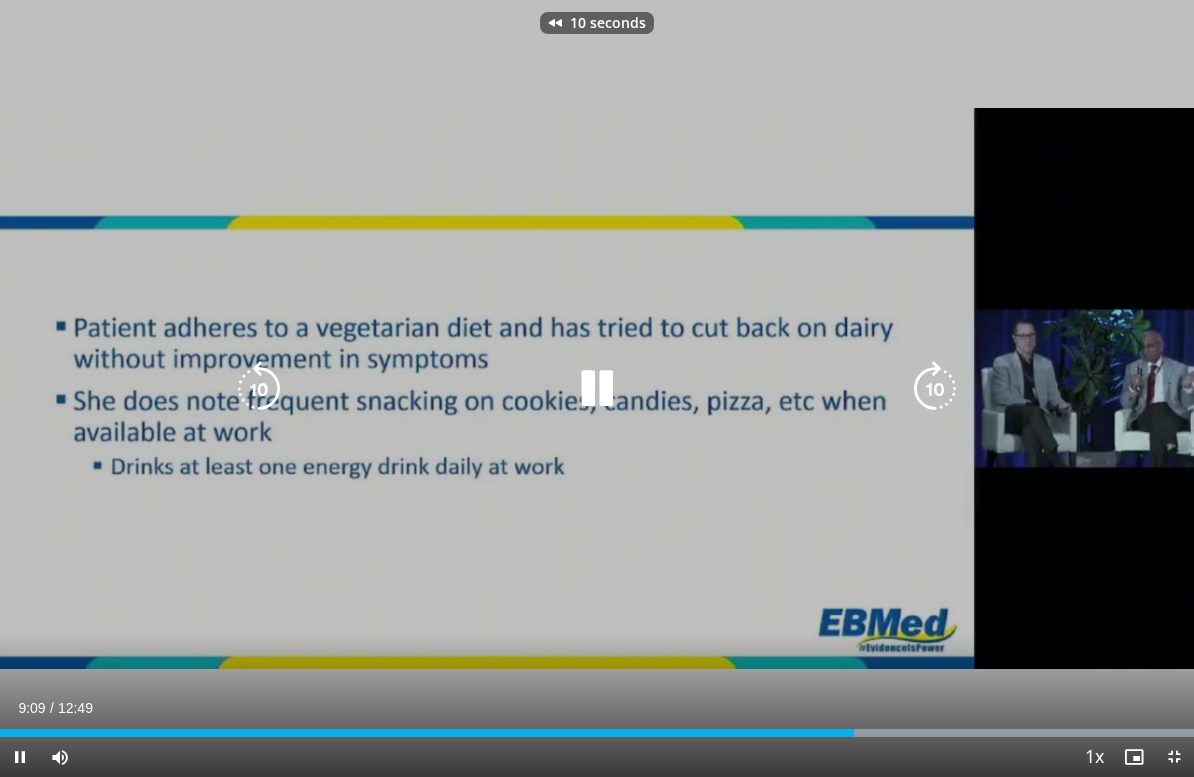click at bounding box center (259, 389) 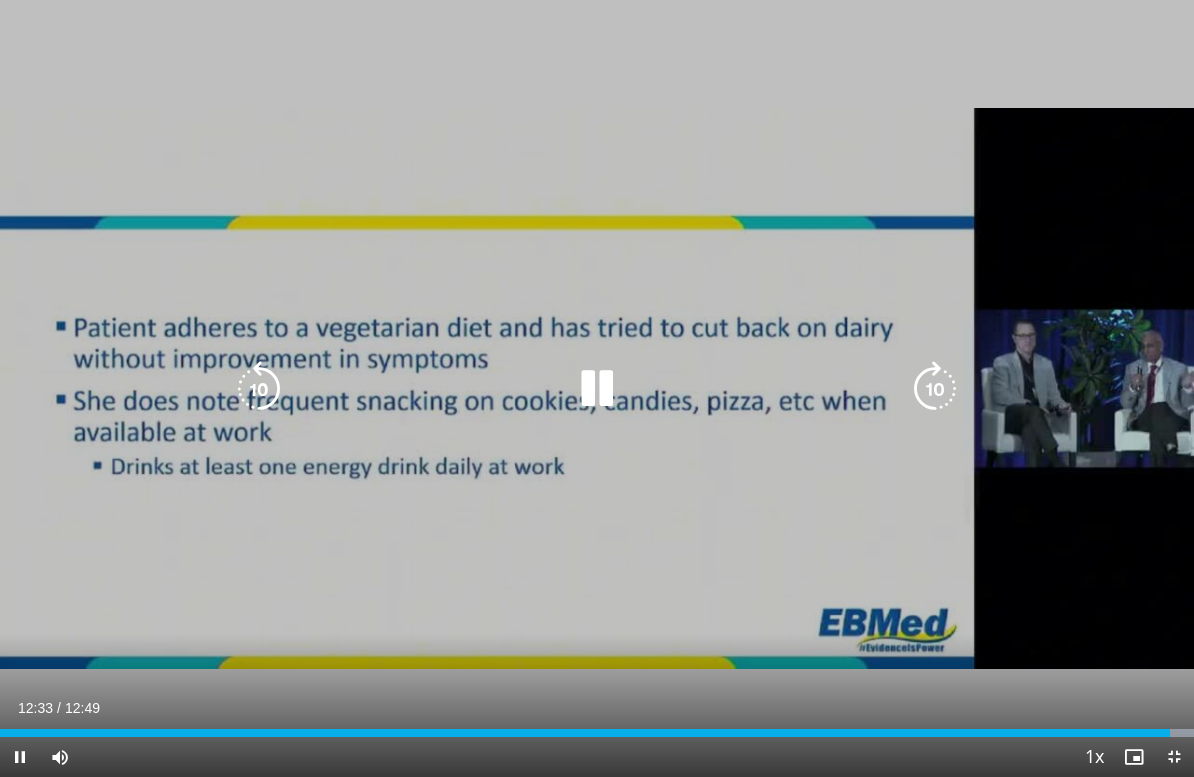 click at bounding box center [597, 389] 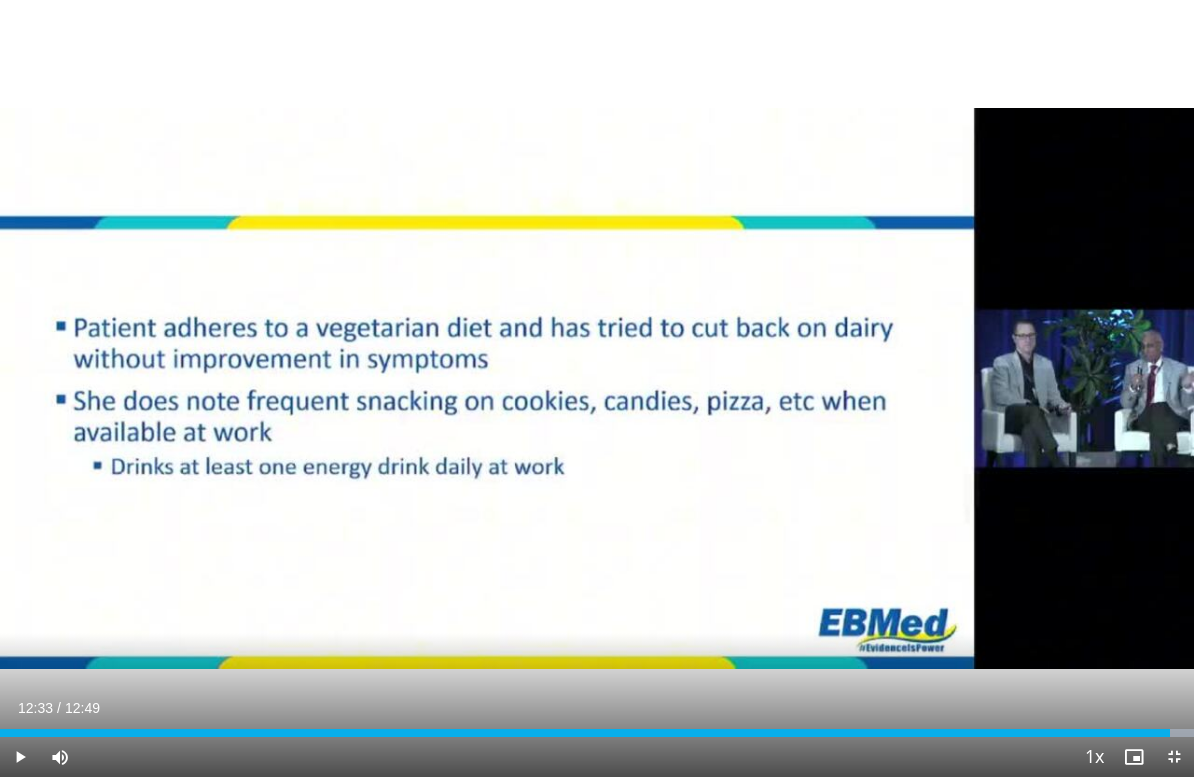 click on "20 seconds
Tap to unmute" at bounding box center (597, 388) 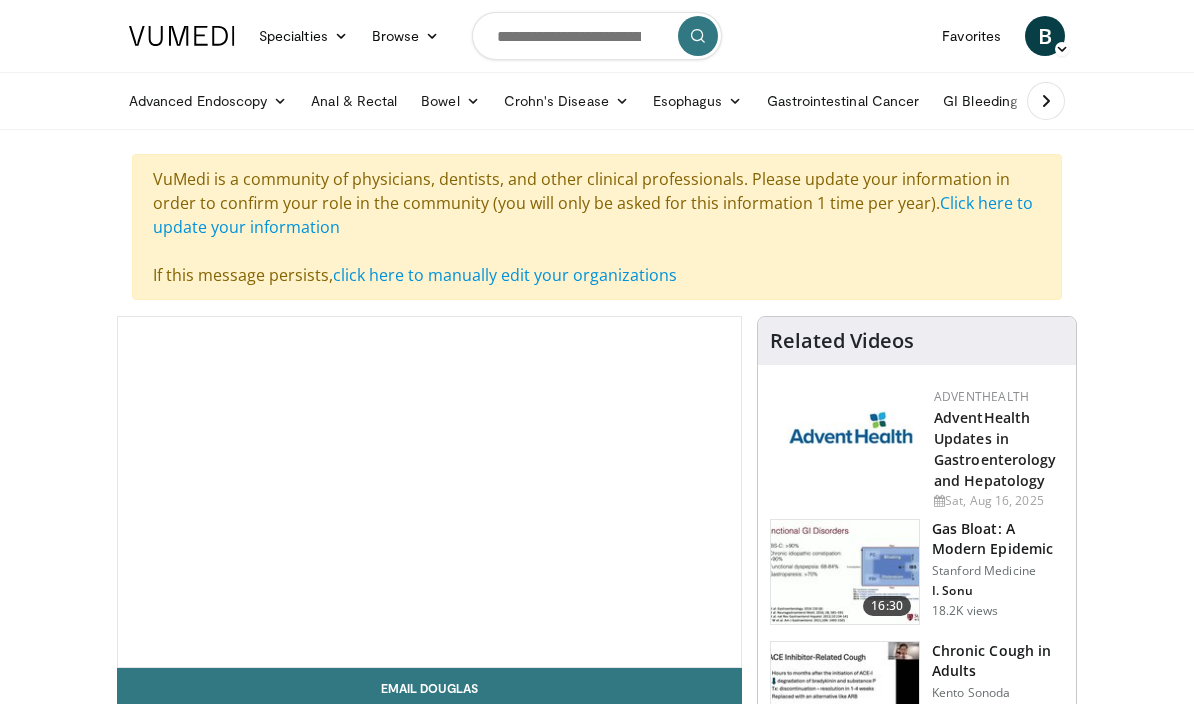 scroll, scrollTop: 0, scrollLeft: 0, axis: both 